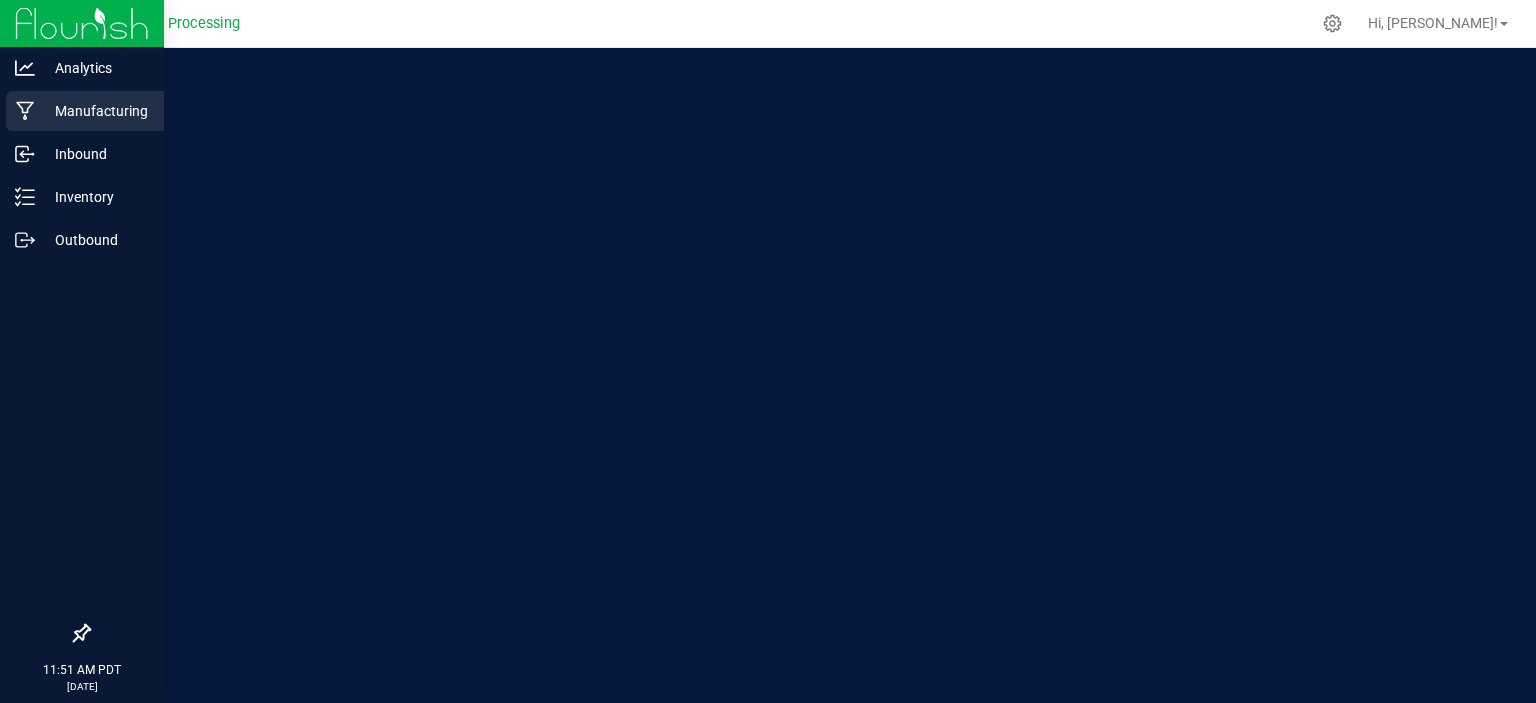 scroll, scrollTop: 0, scrollLeft: 0, axis: both 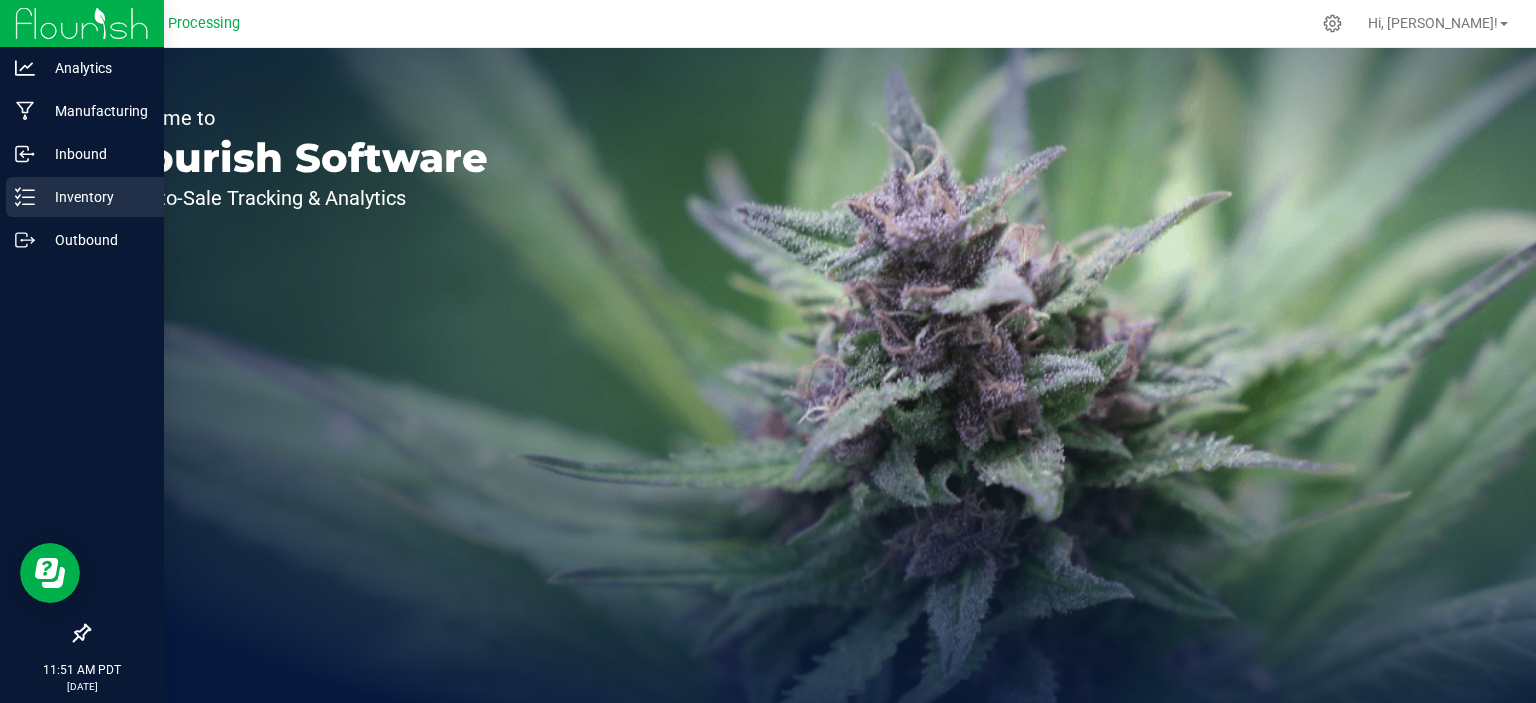 click on "Inventory" at bounding box center (85, 197) 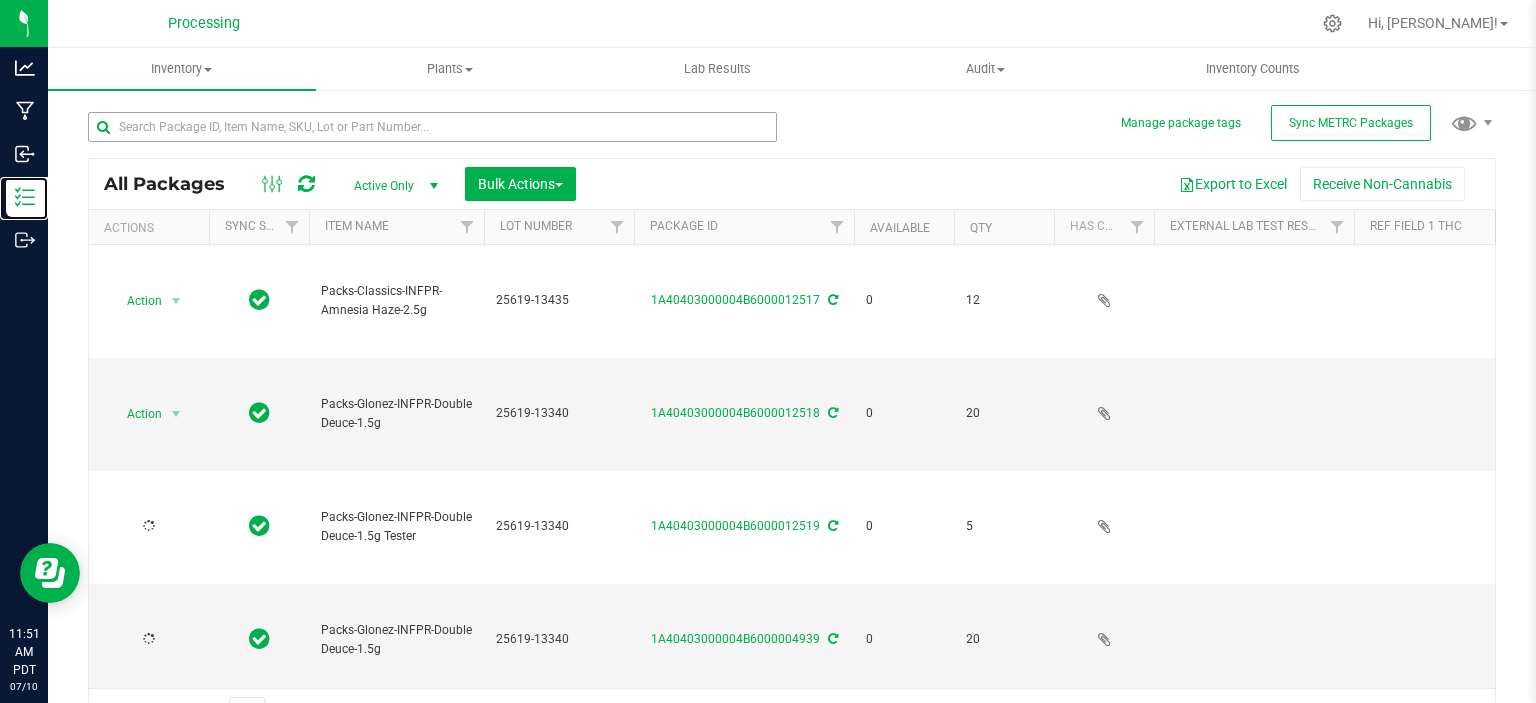 type on "[DATE]" 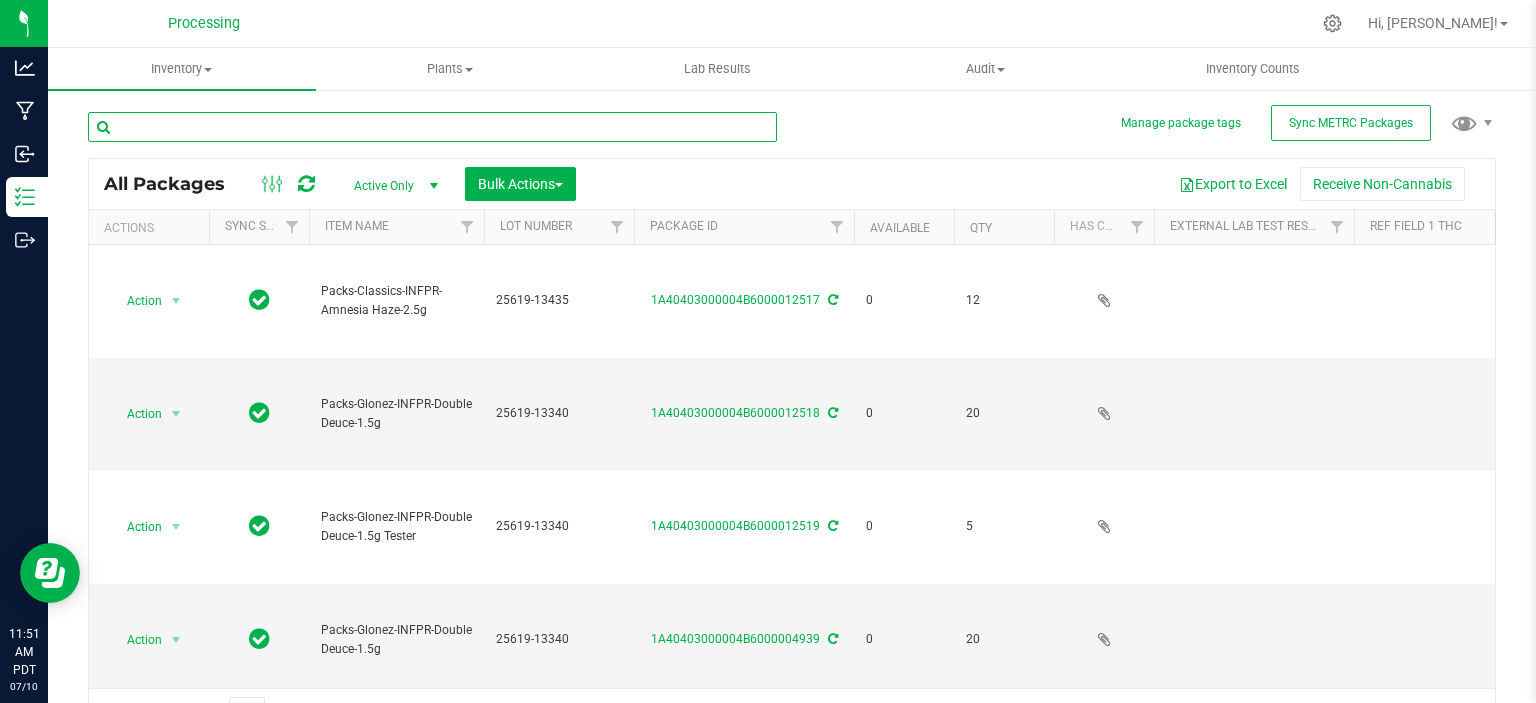 click at bounding box center [432, 127] 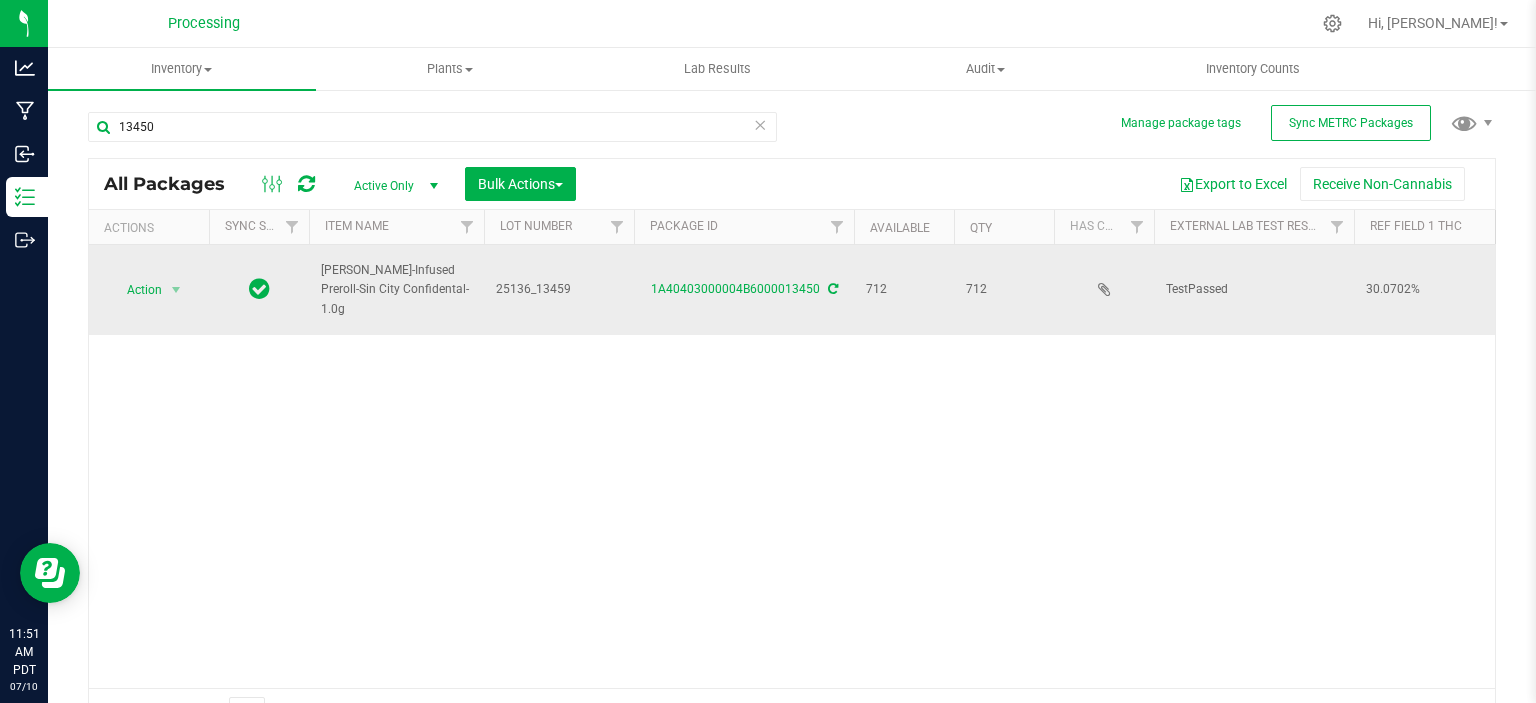 click on "[PERSON_NAME]-Infused Preroll-Sin City Confidental-1.0g" at bounding box center [396, 290] 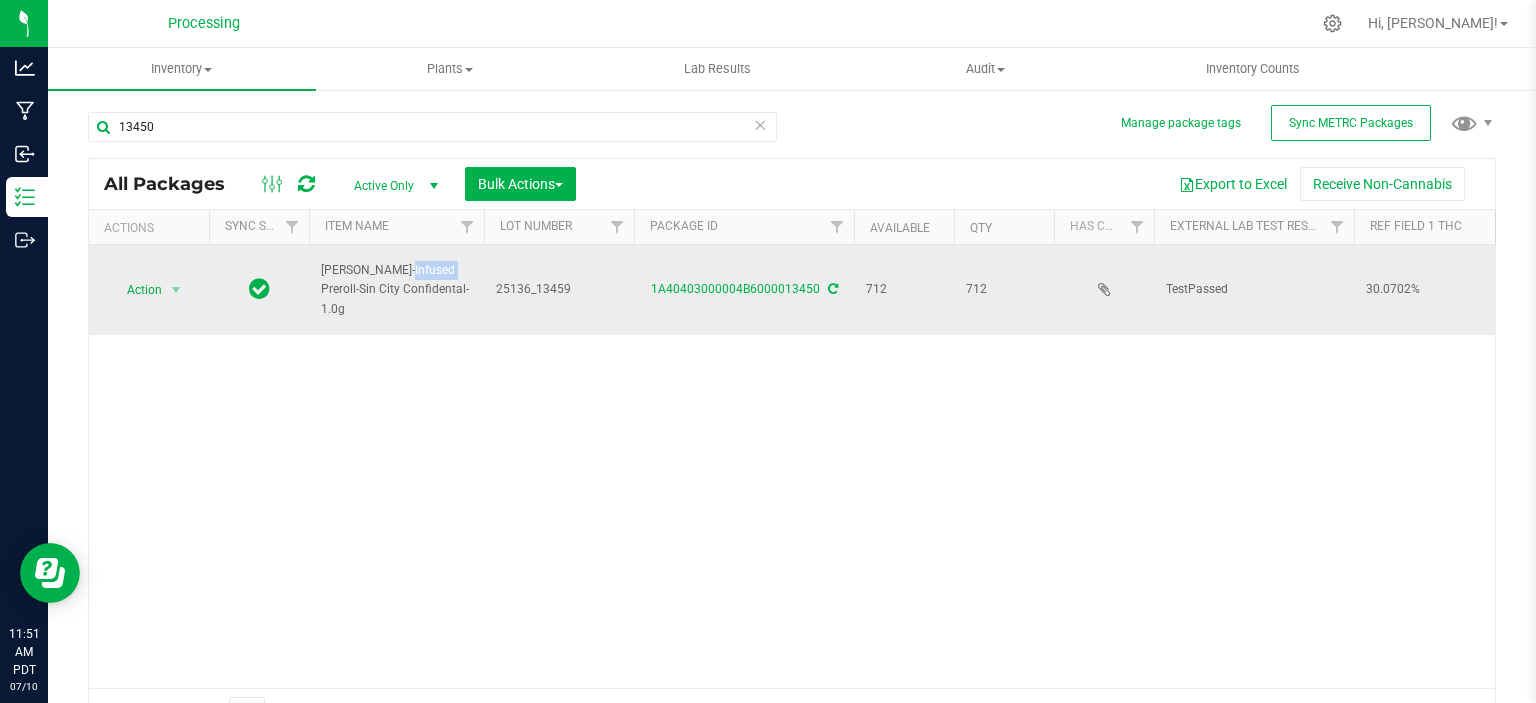 click on "[PERSON_NAME]-Infused Preroll-Sin City Confidental-1.0g" at bounding box center [396, 290] 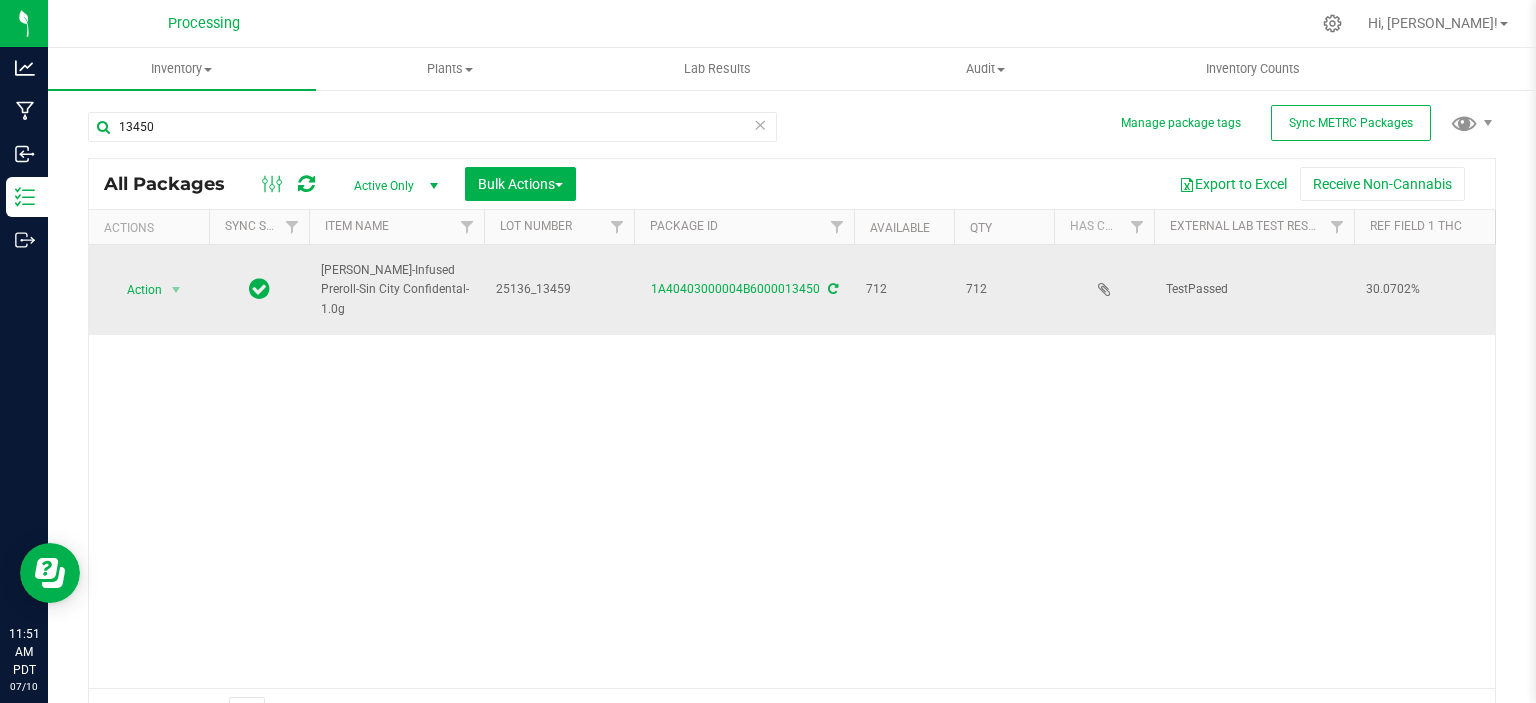 click on "[PERSON_NAME]-Infused Preroll-Sin City Confidental-1.0g" at bounding box center (396, 290) 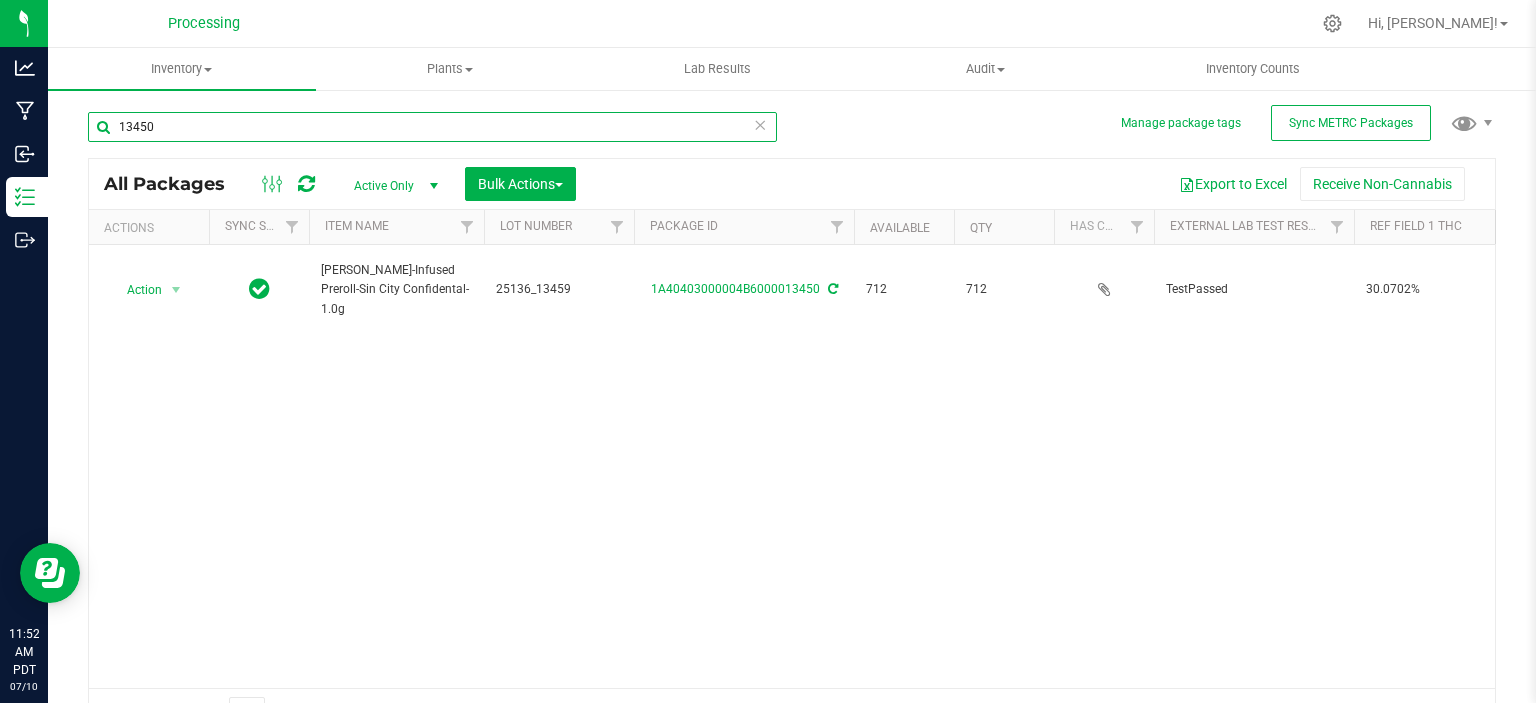click on "13450" at bounding box center [432, 127] 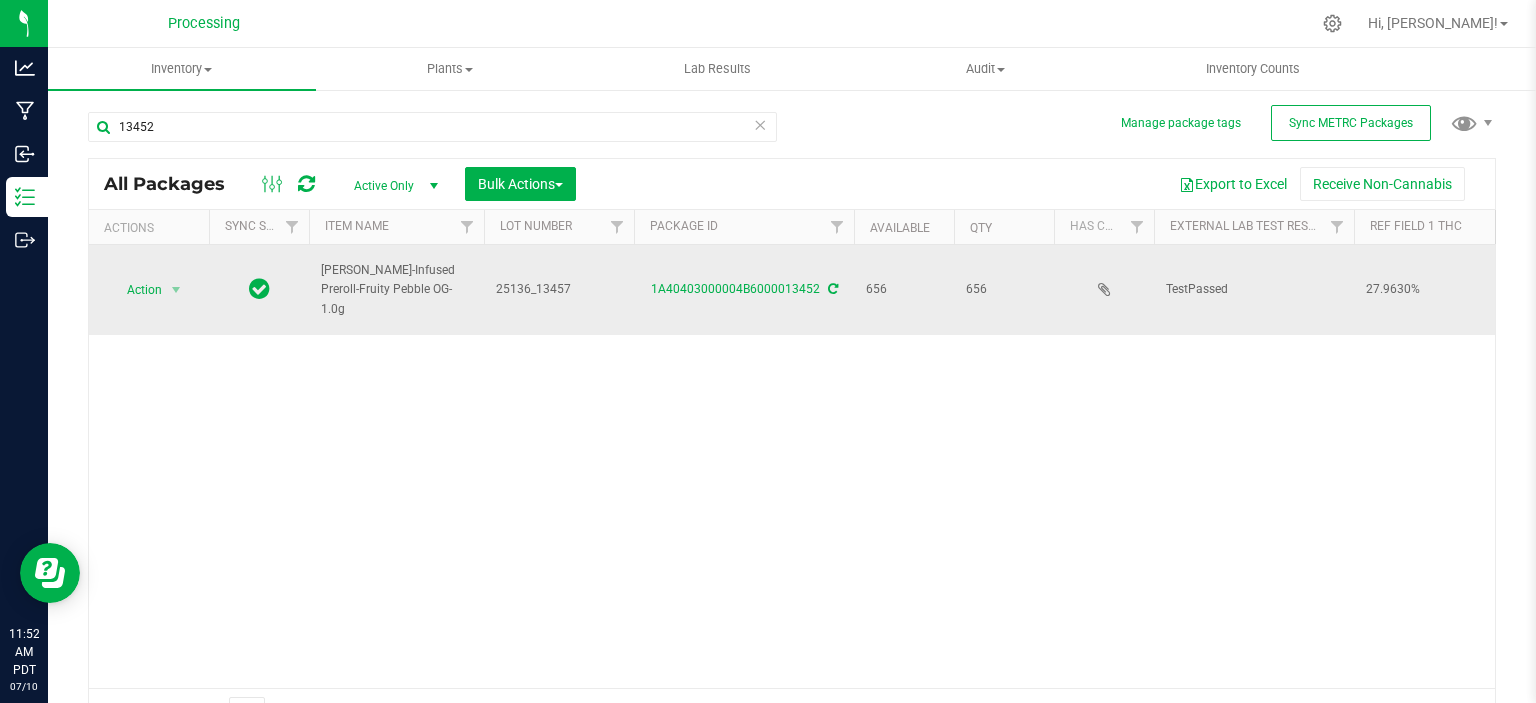 click on "[PERSON_NAME]-Infused Preroll-Fruity Pebble OG-1.0g" at bounding box center (396, 290) 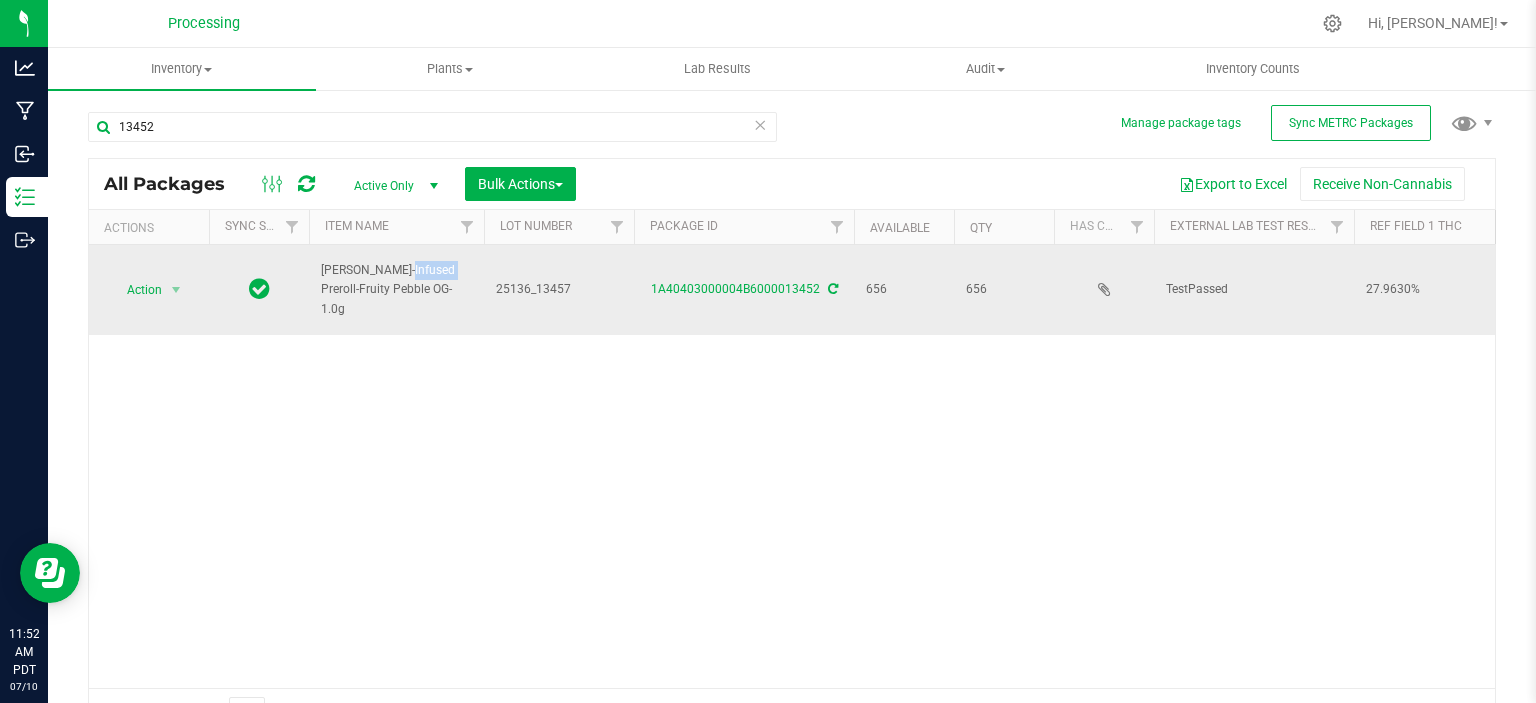 click on "[PERSON_NAME]-Infused Preroll-Fruity Pebble OG-1.0g" at bounding box center (396, 290) 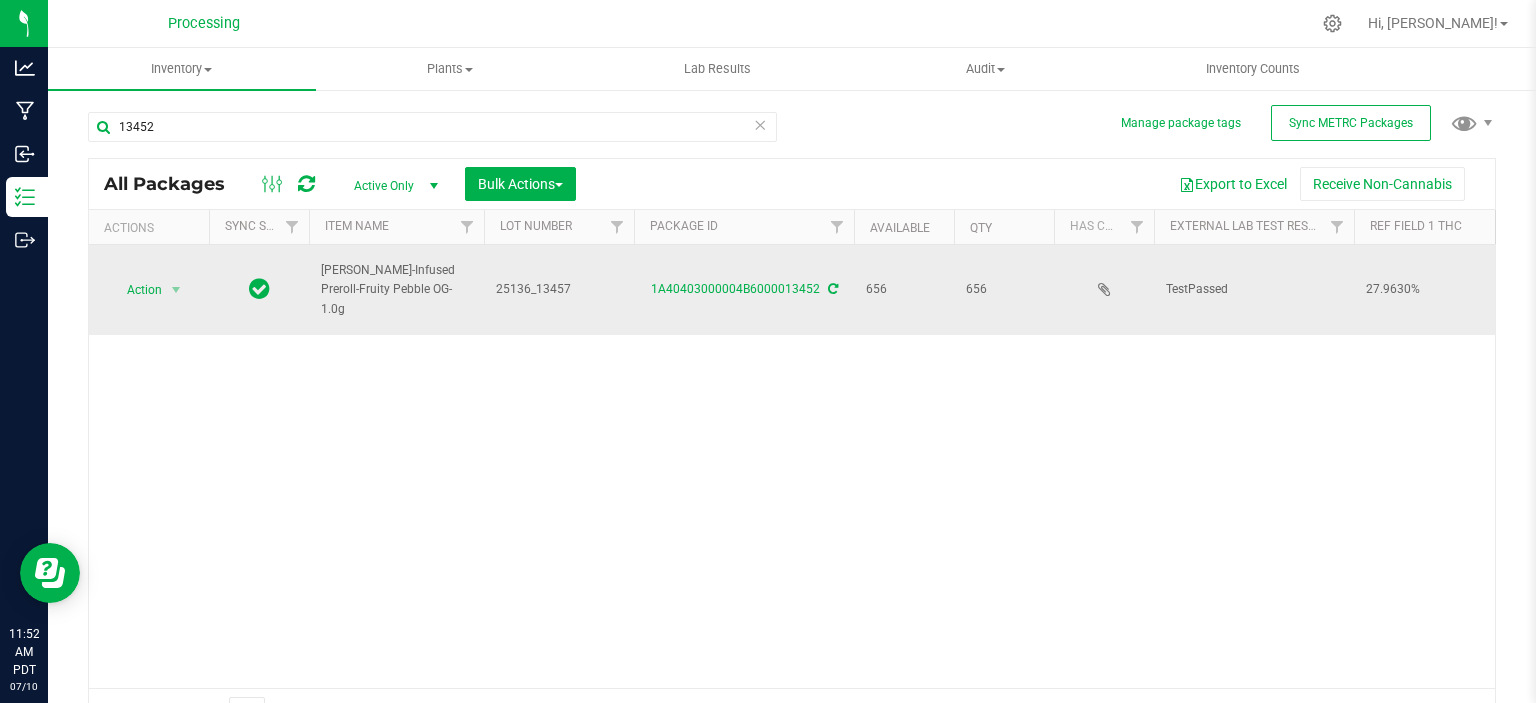click on "[PERSON_NAME]-Infused Preroll-Fruity Pebble OG-1.0g" at bounding box center [396, 290] 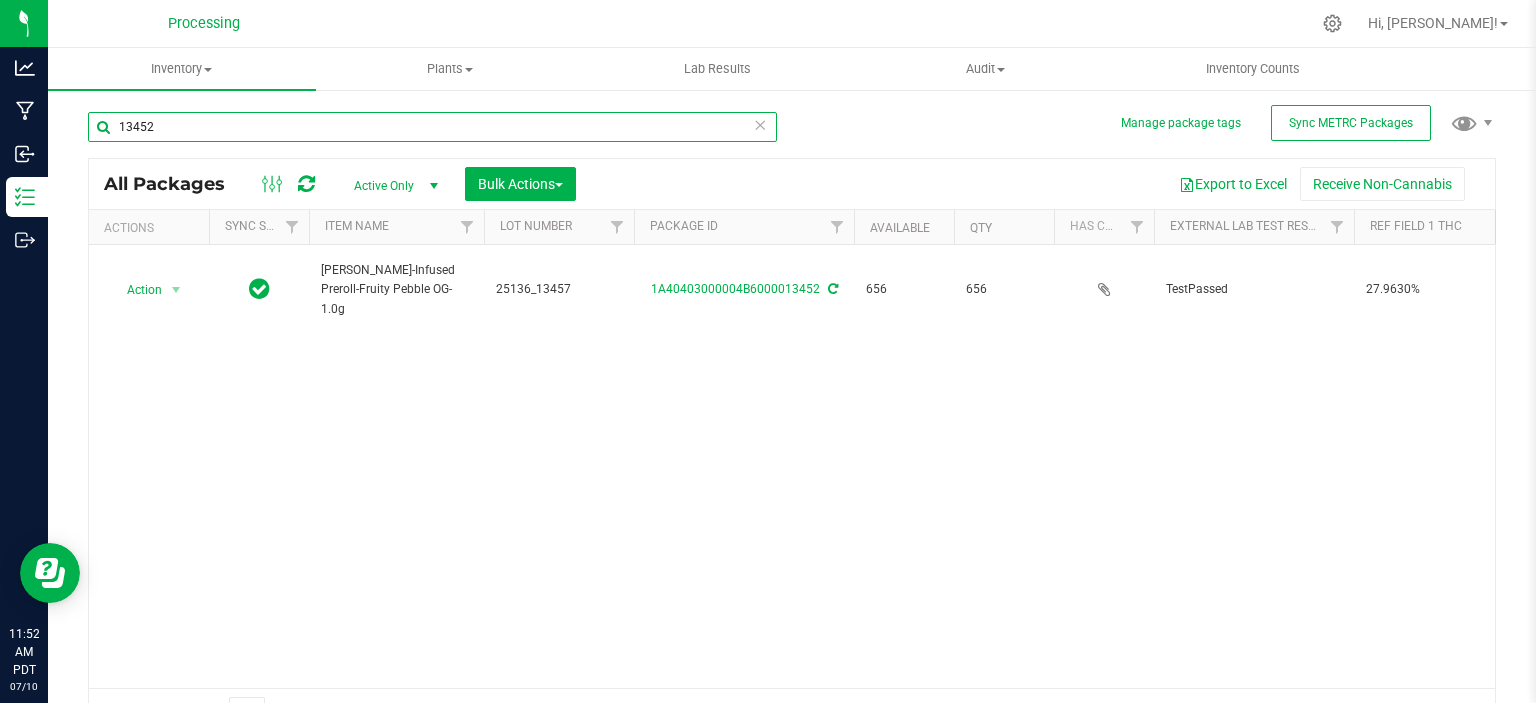 click on "13452" at bounding box center [432, 127] 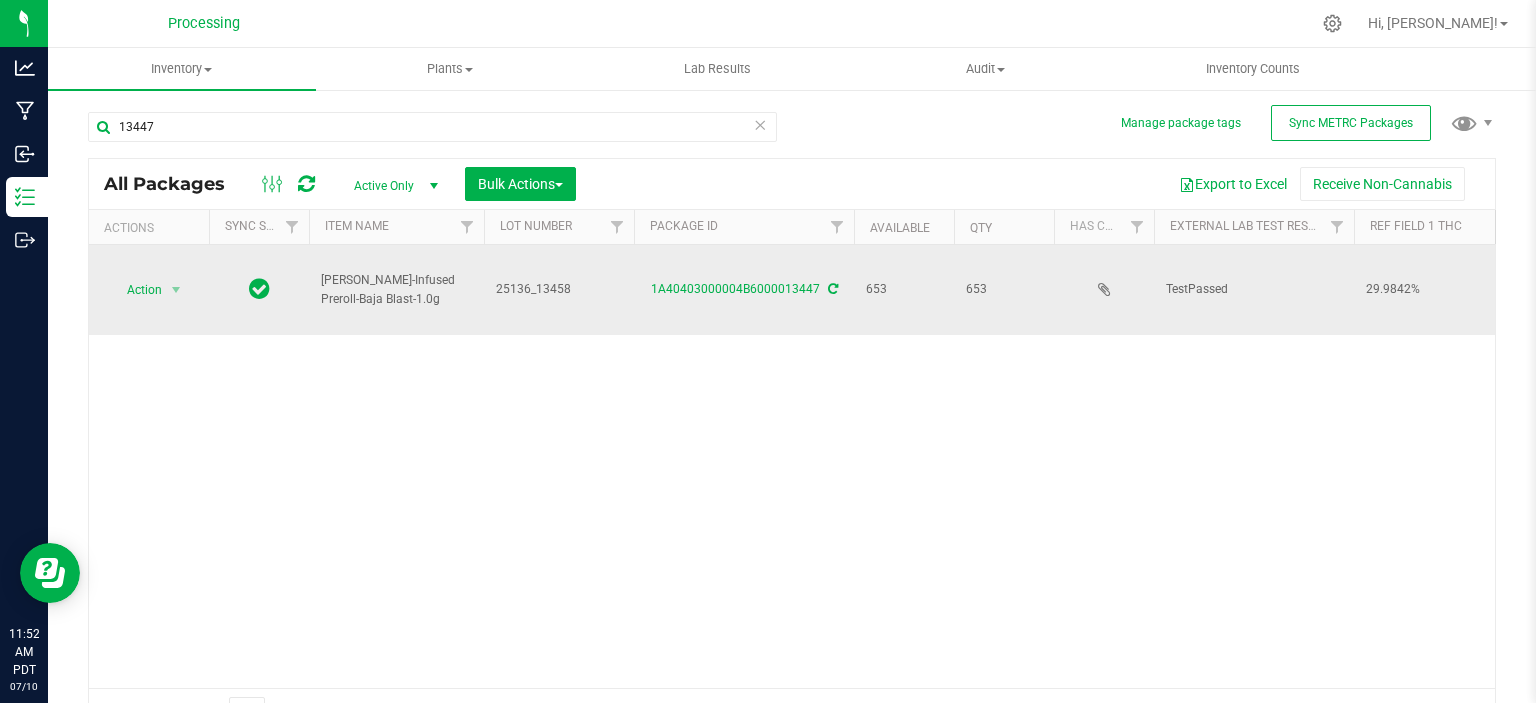click on "[PERSON_NAME]-Infused Preroll-Baja Blast-1.0g" at bounding box center [396, 290] 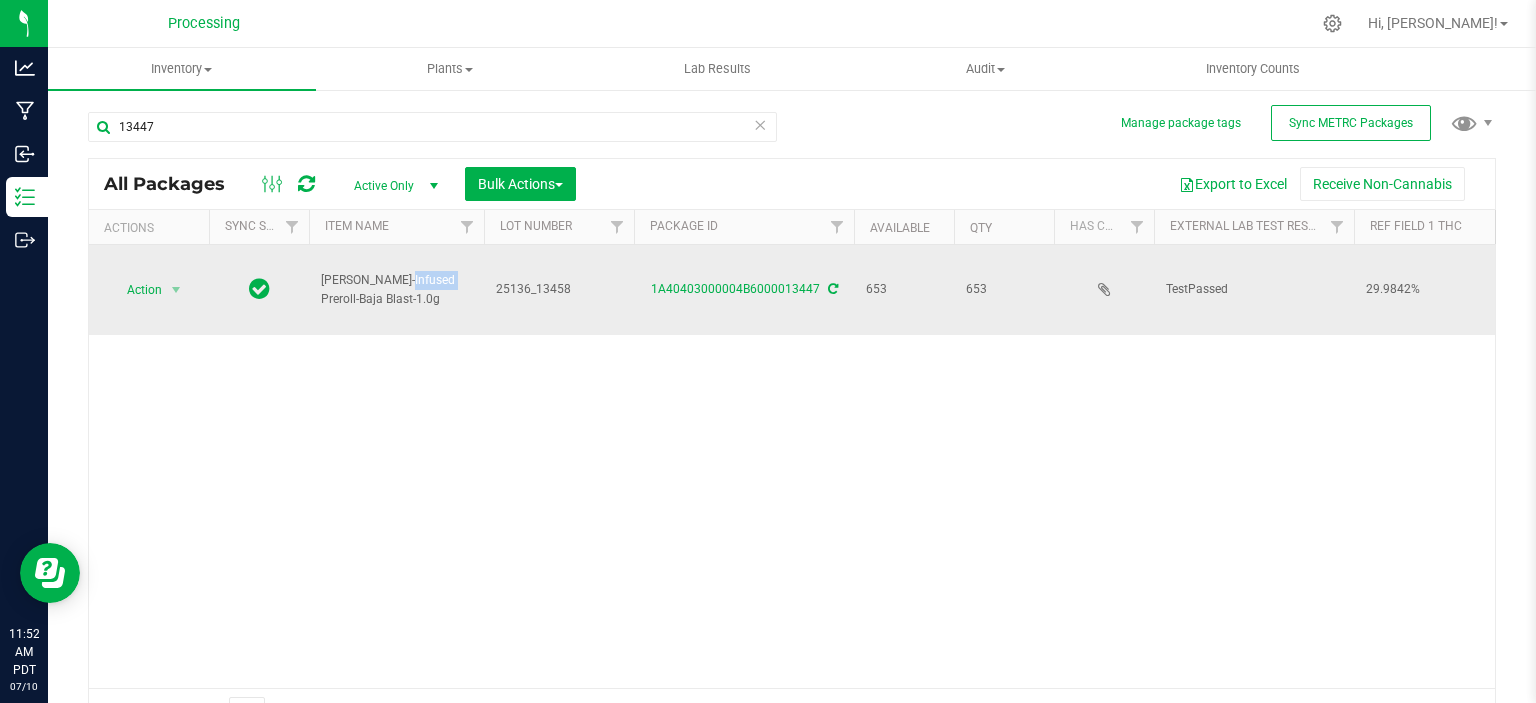 click on "[PERSON_NAME]-Infused Preroll-Baja Blast-1.0g" at bounding box center [396, 290] 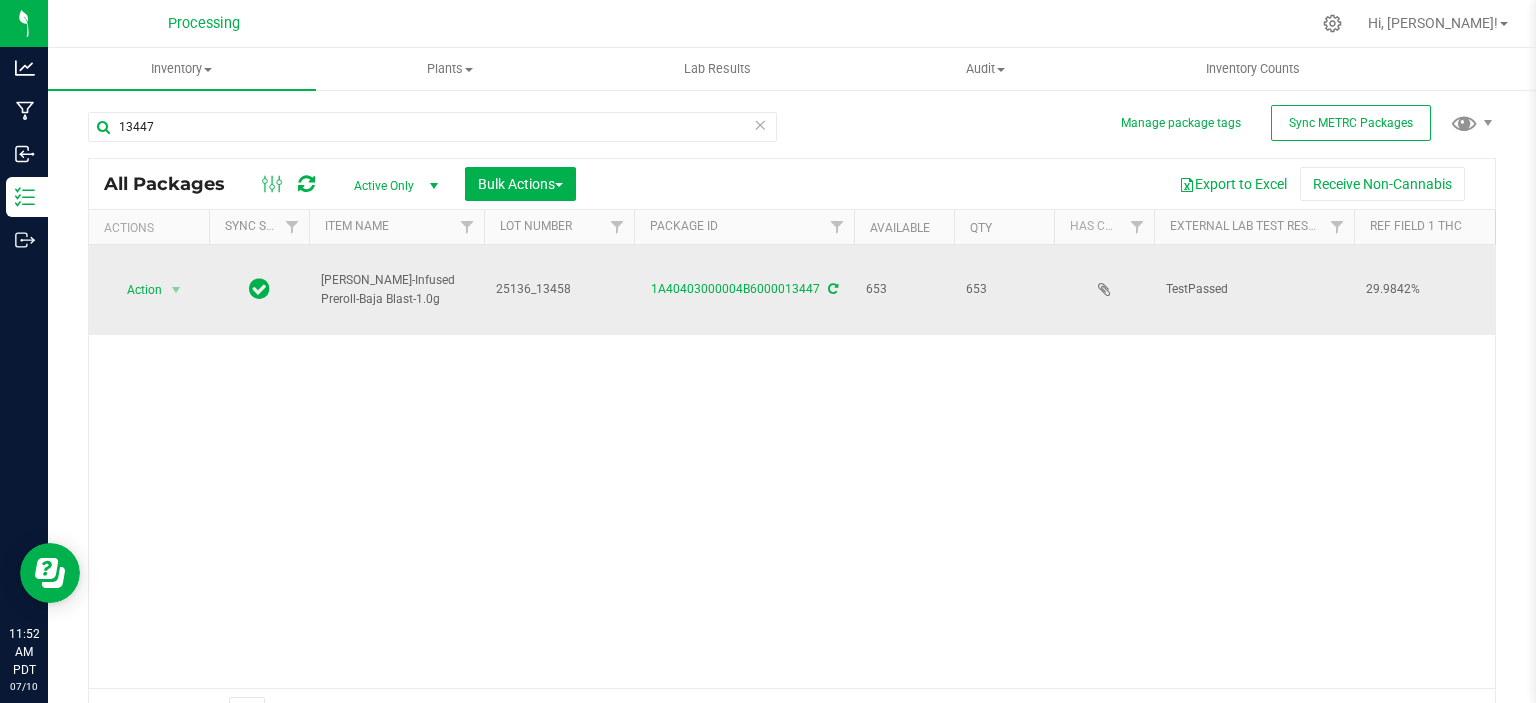 click on "[PERSON_NAME]-Infused Preroll-Baja Blast-1.0g" at bounding box center (396, 290) 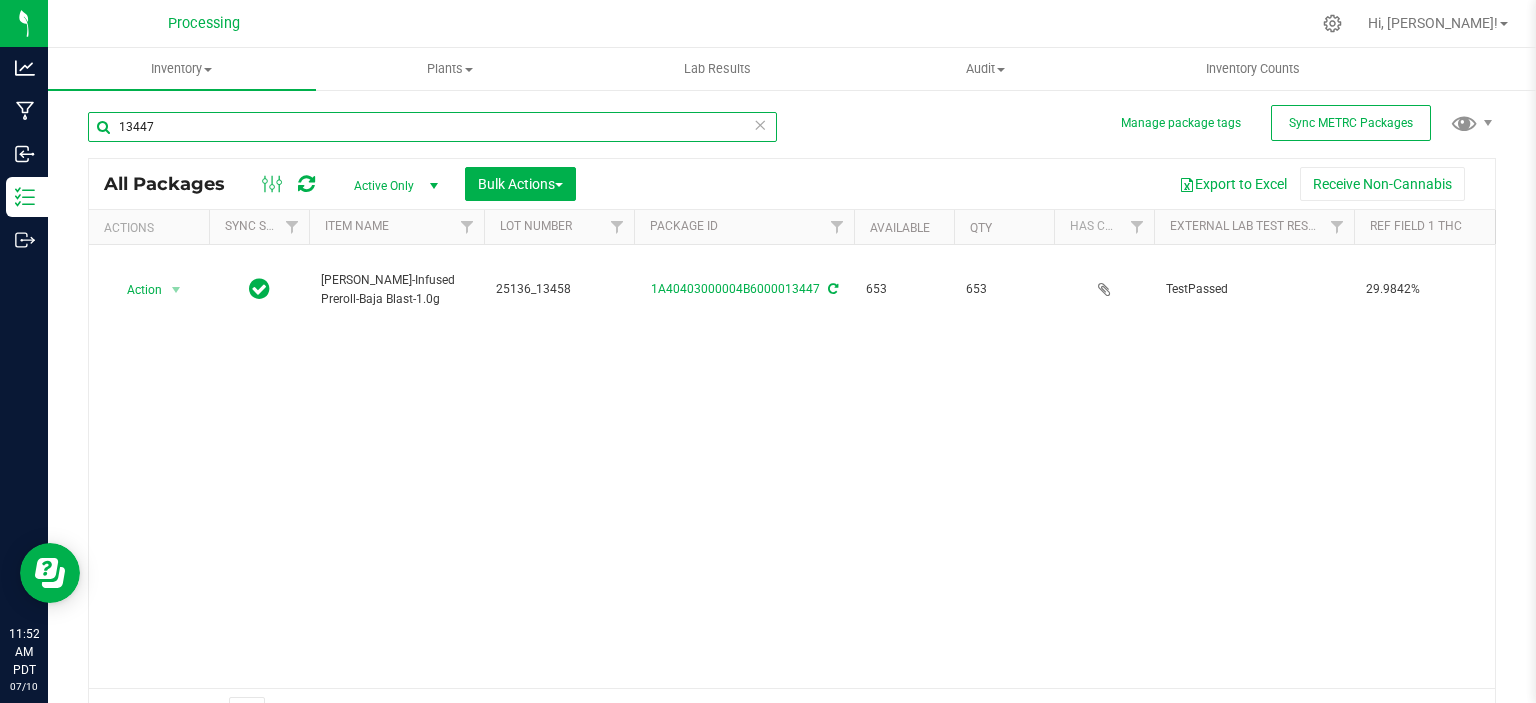 click on "13447" at bounding box center [432, 127] 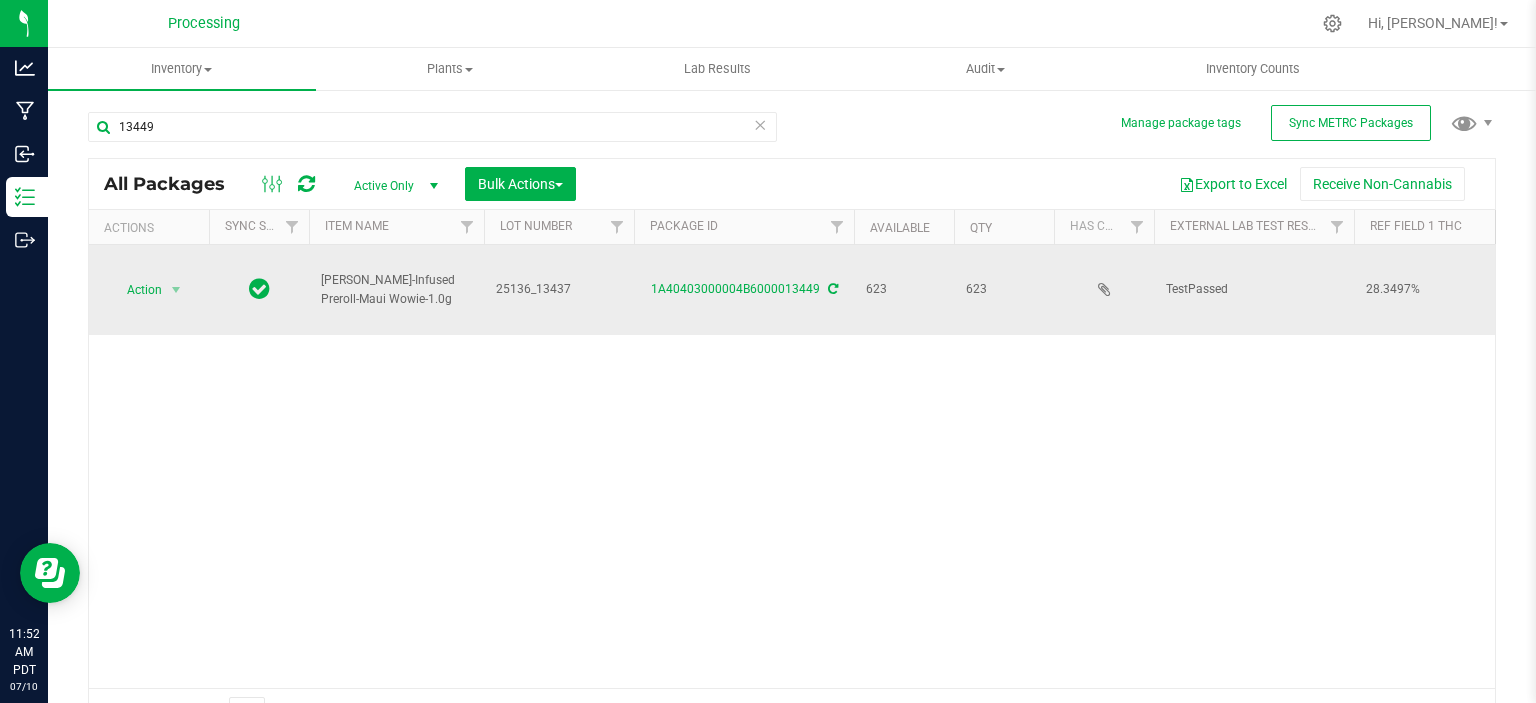 click on "[PERSON_NAME]-Infused Preroll-Maui Wowie-1.0g" at bounding box center [396, 290] 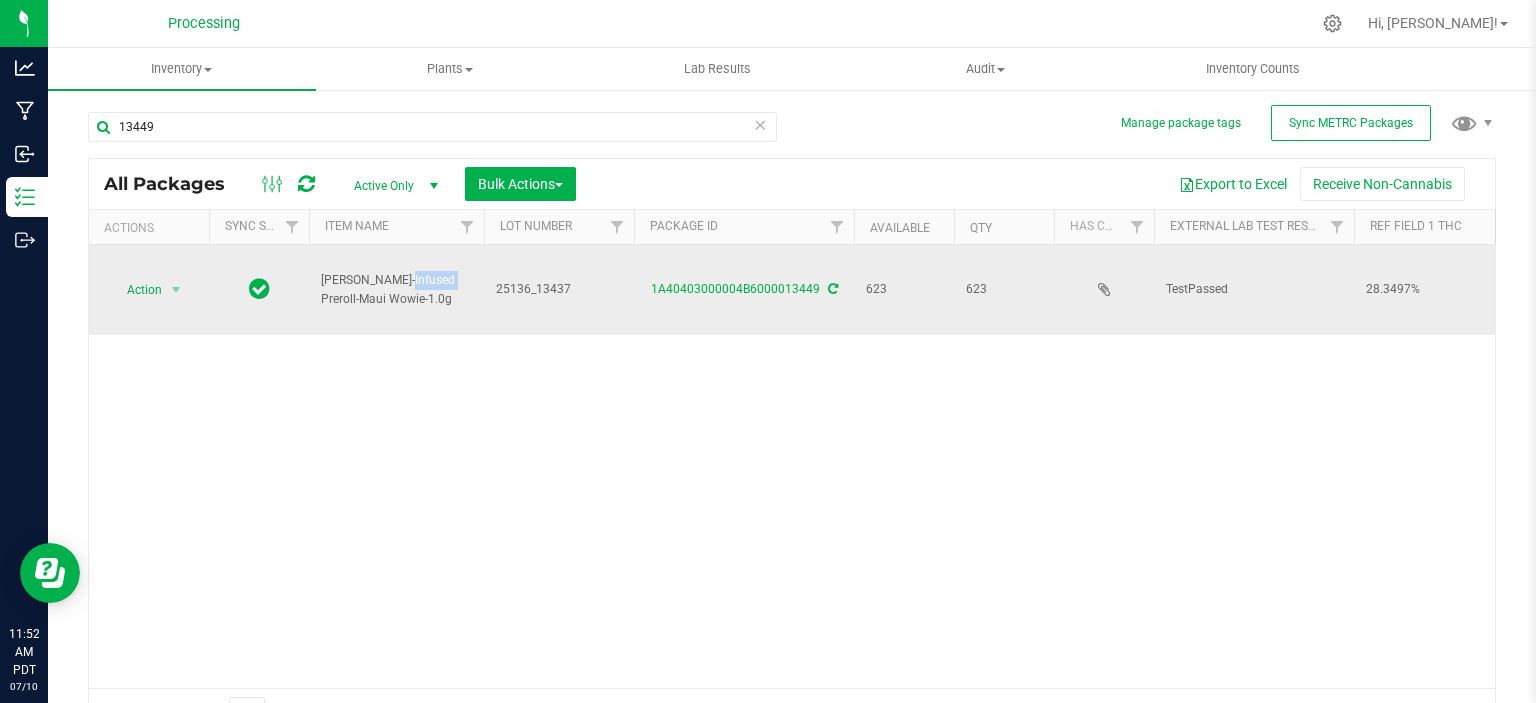click on "[PERSON_NAME]-Infused Preroll-Maui Wowie-1.0g" at bounding box center (396, 290) 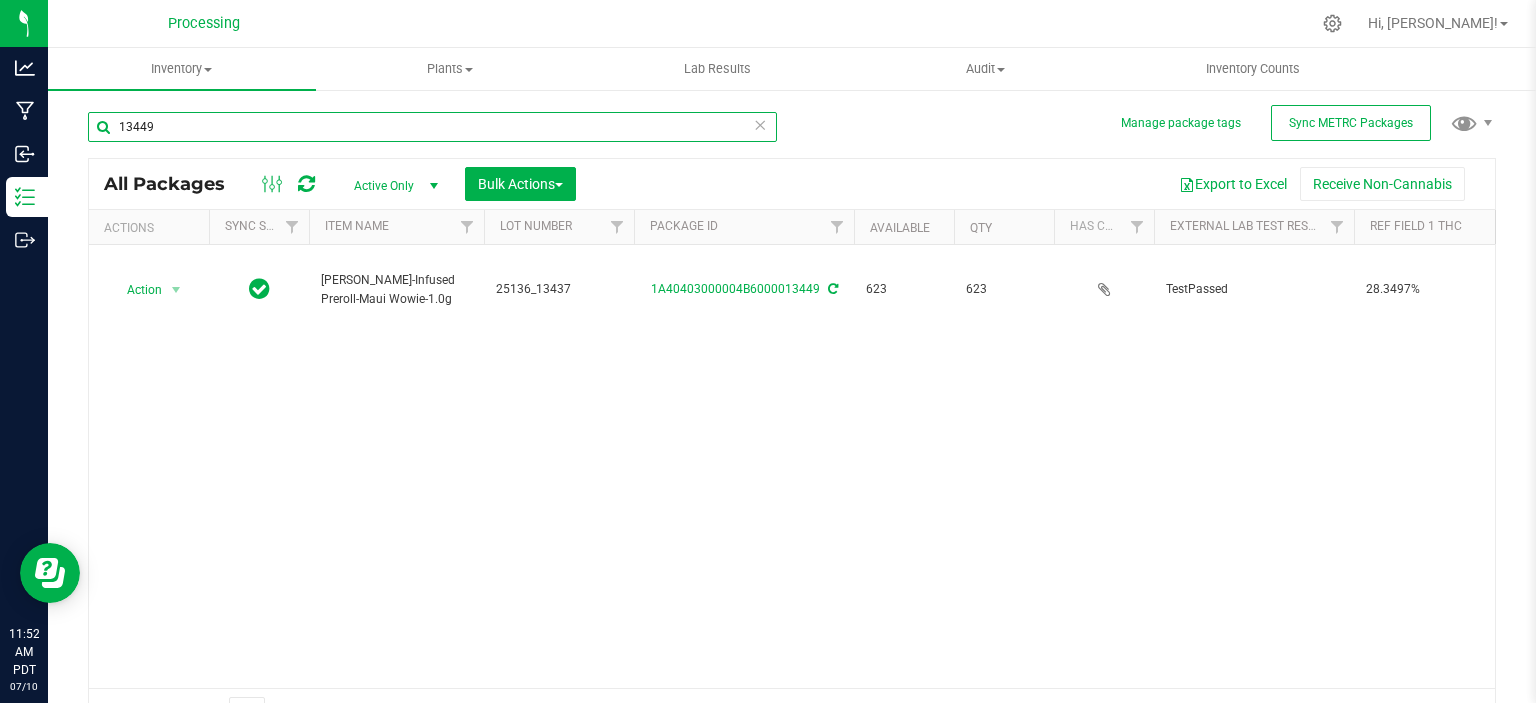 click on "13449" at bounding box center (432, 127) 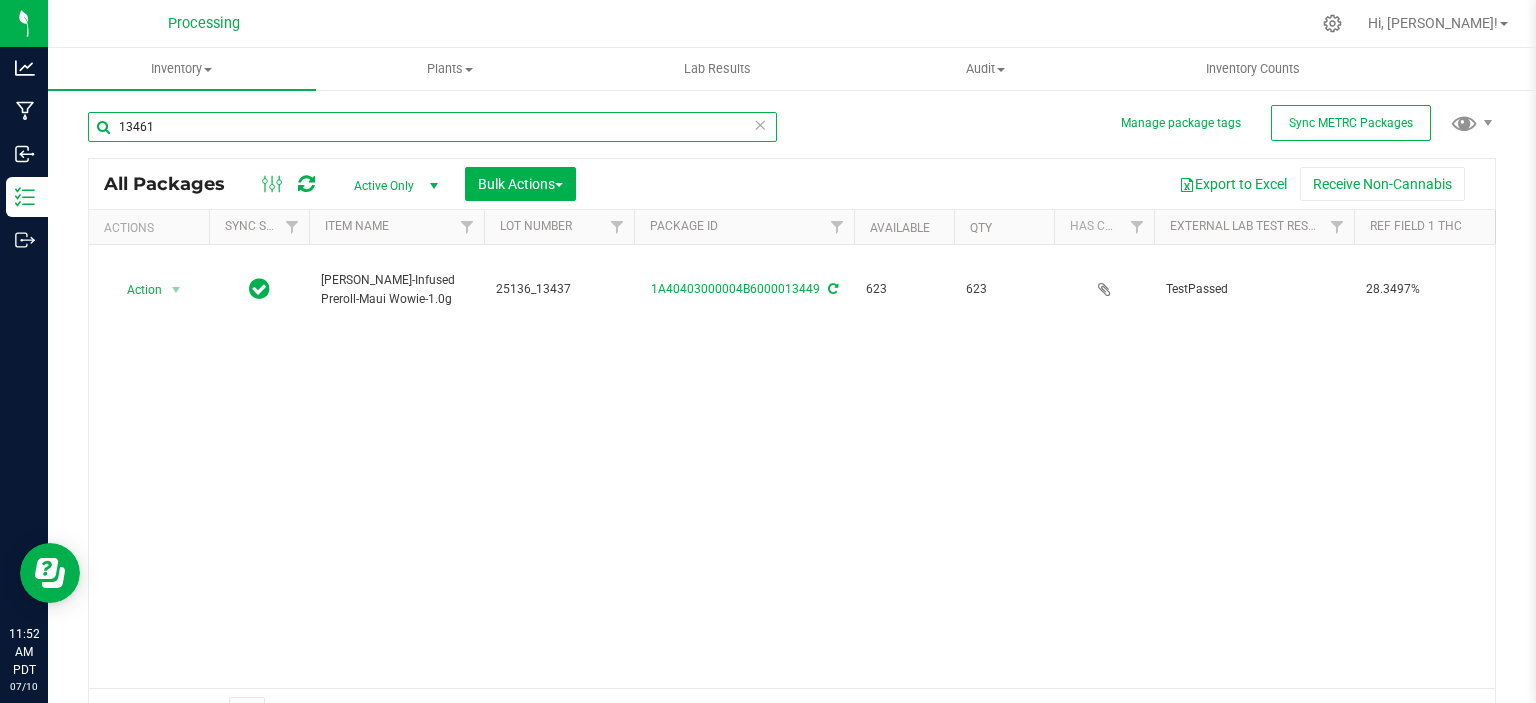 click on "13461" at bounding box center (432, 127) 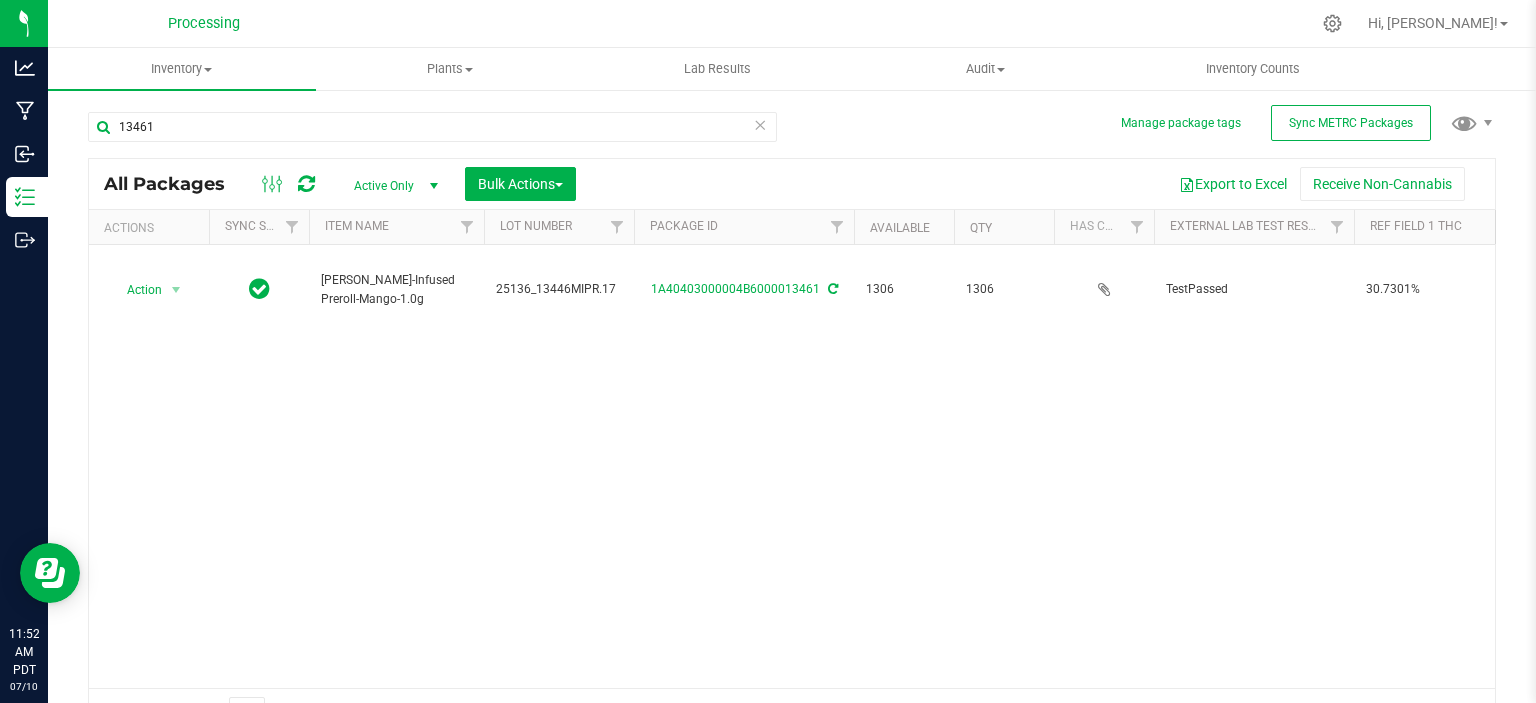 click on "[PERSON_NAME]-Infused Preroll-Mango-1.0g" at bounding box center [396, 290] 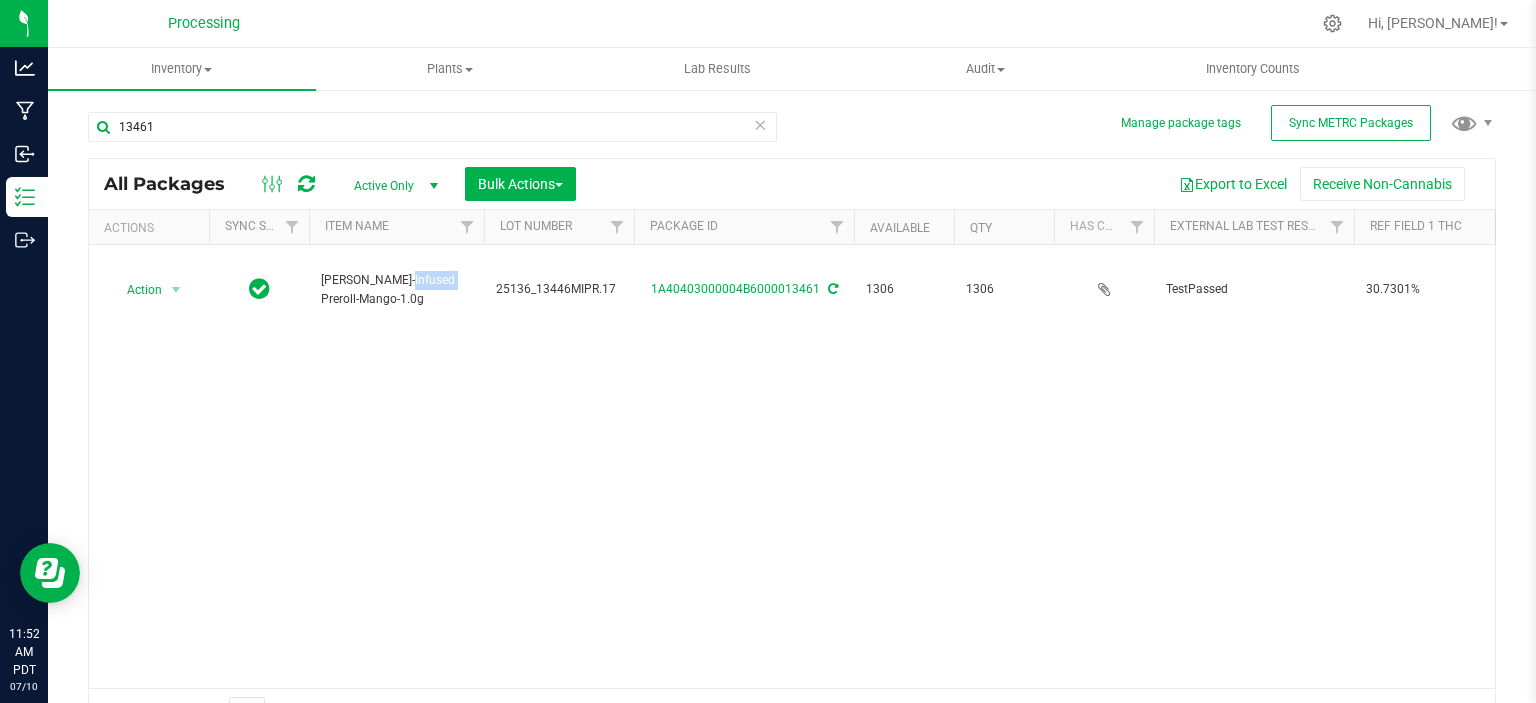 click on "[PERSON_NAME]-Infused Preroll-Mango-1.0g" at bounding box center (396, 290) 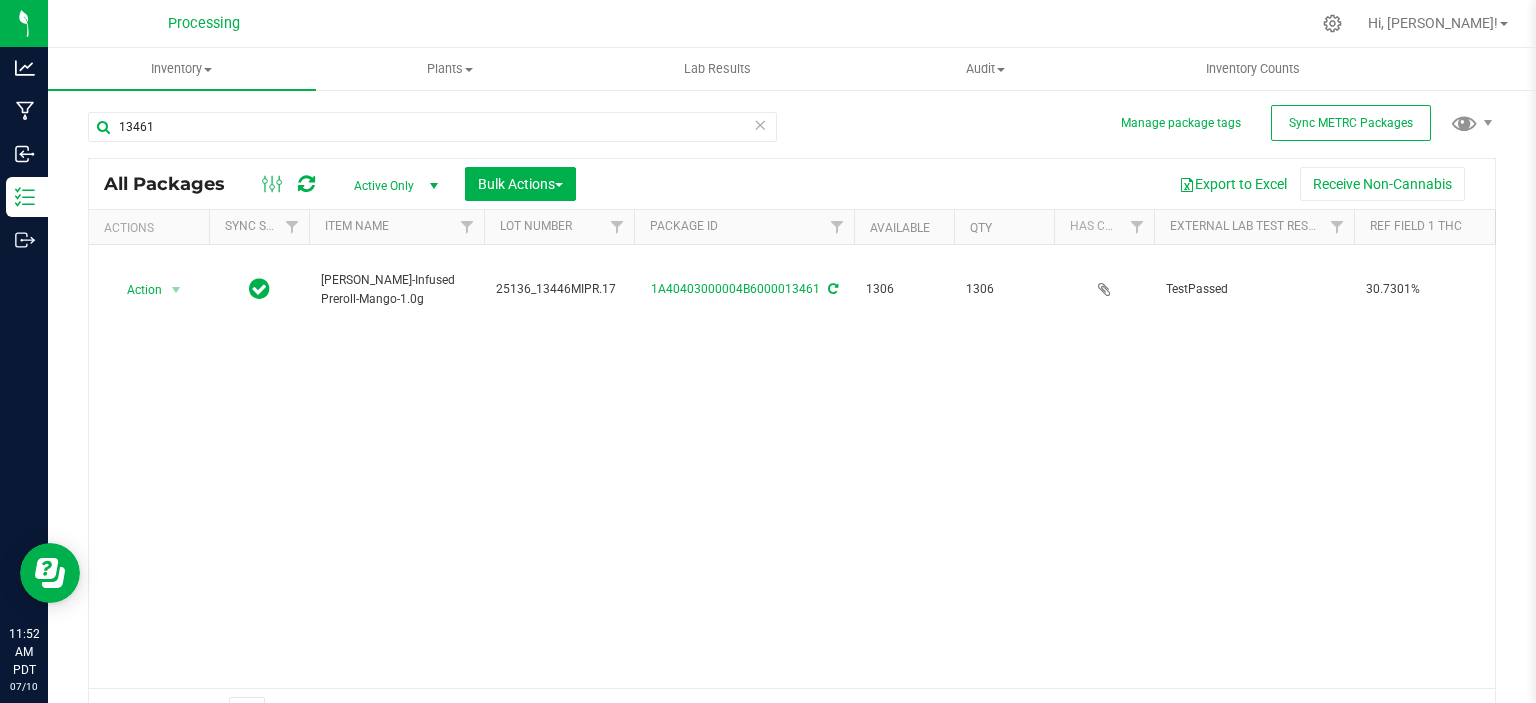 click on "[PERSON_NAME]-Infused Preroll-Mango-1.0g" at bounding box center [396, 290] 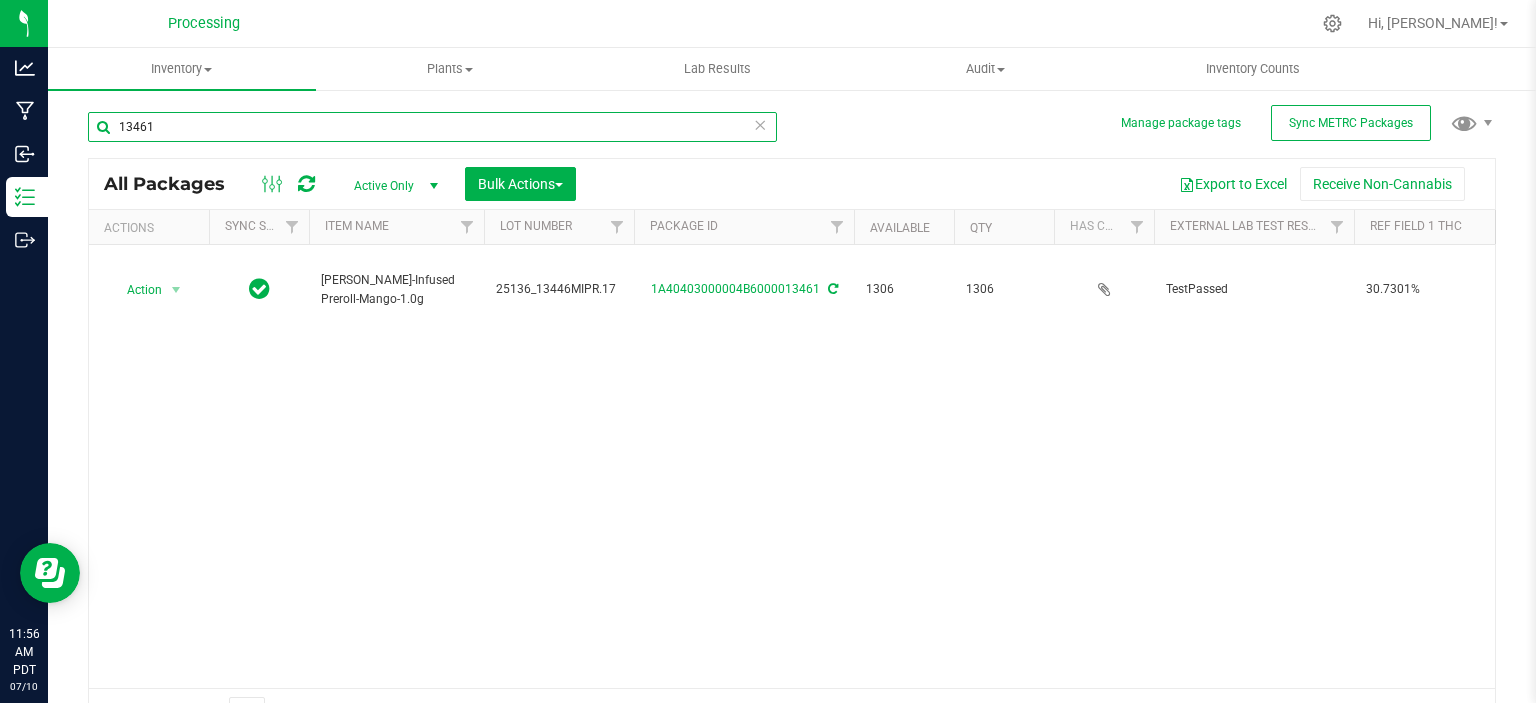 click on "13461" at bounding box center (432, 127) 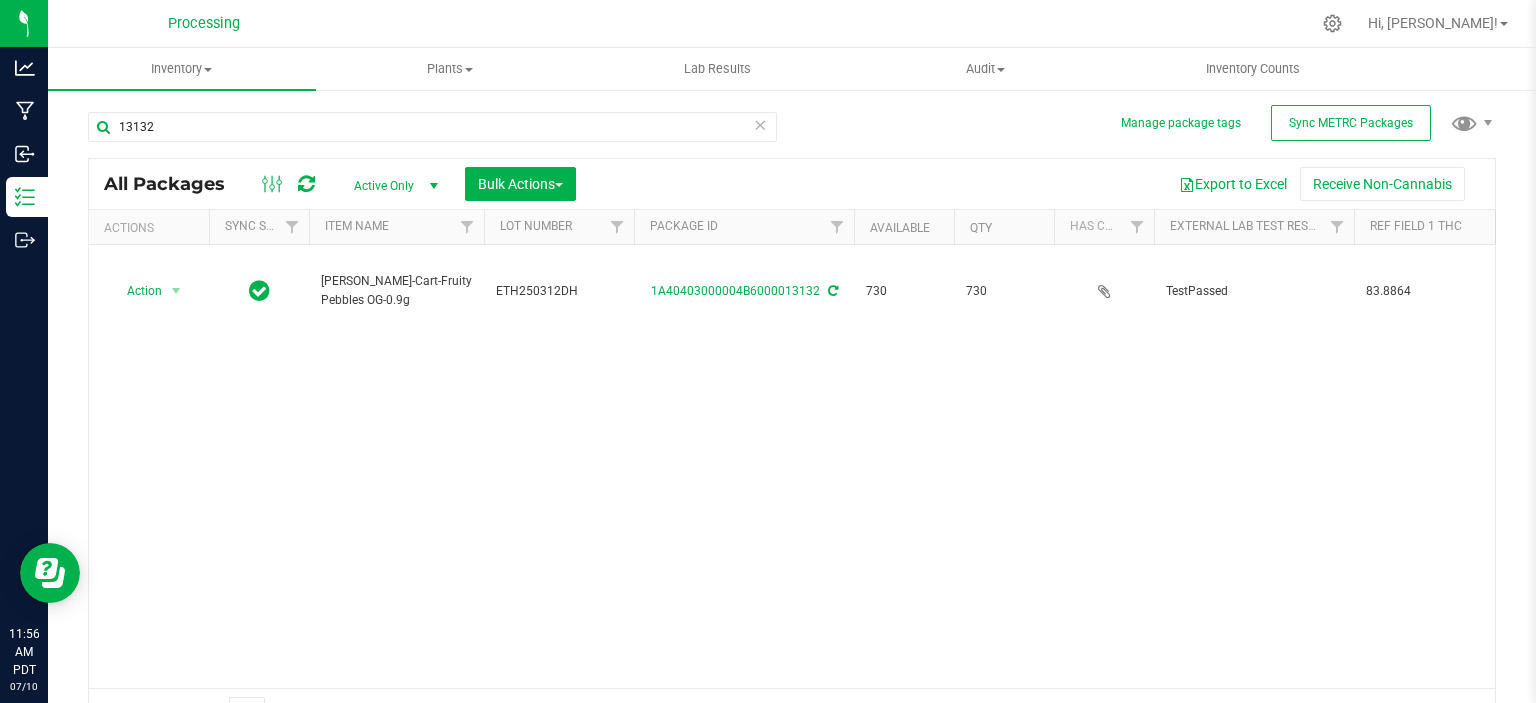 click on "[PERSON_NAME]-Cart-Fruity Pebbles OG-0.9g" at bounding box center (396, 291) 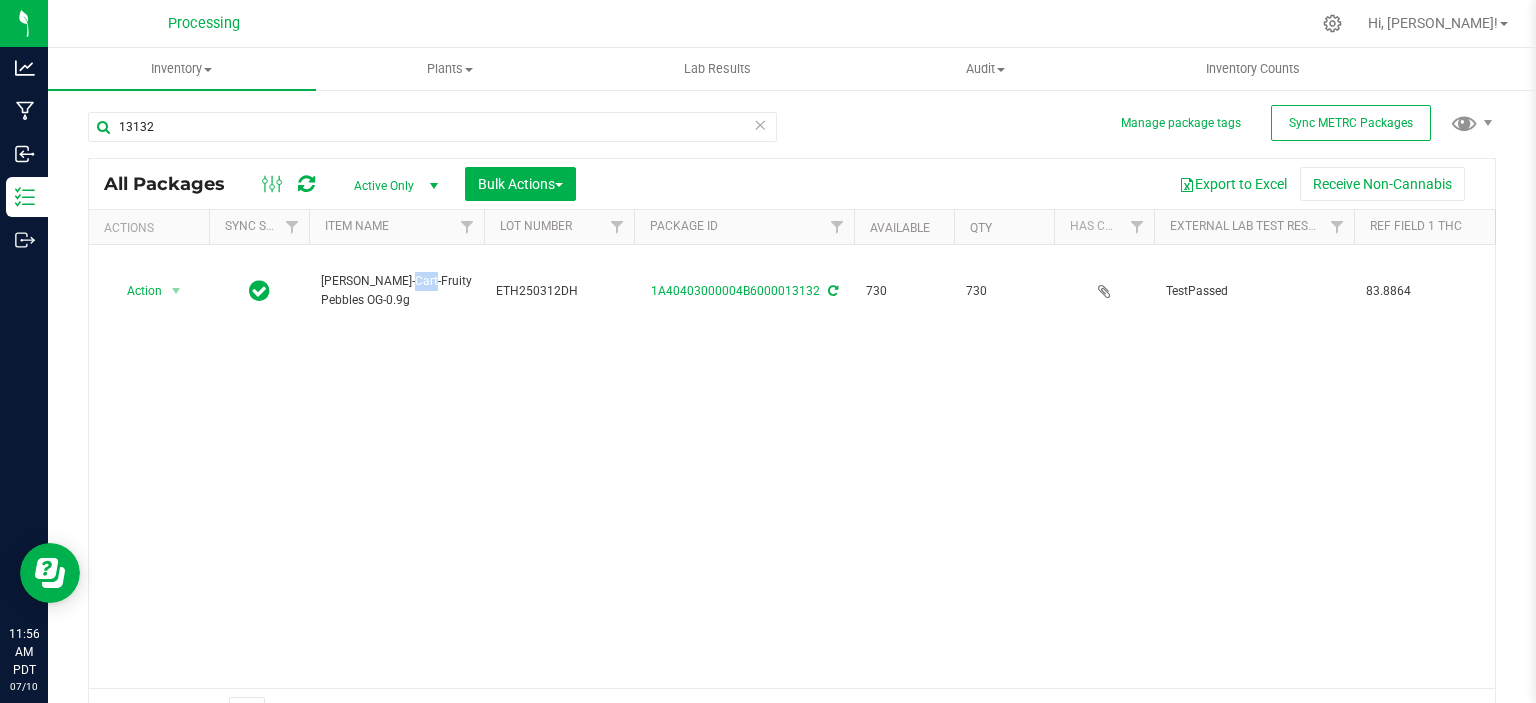 click on "[PERSON_NAME]-Cart-Fruity Pebbles OG-0.9g" at bounding box center (396, 291) 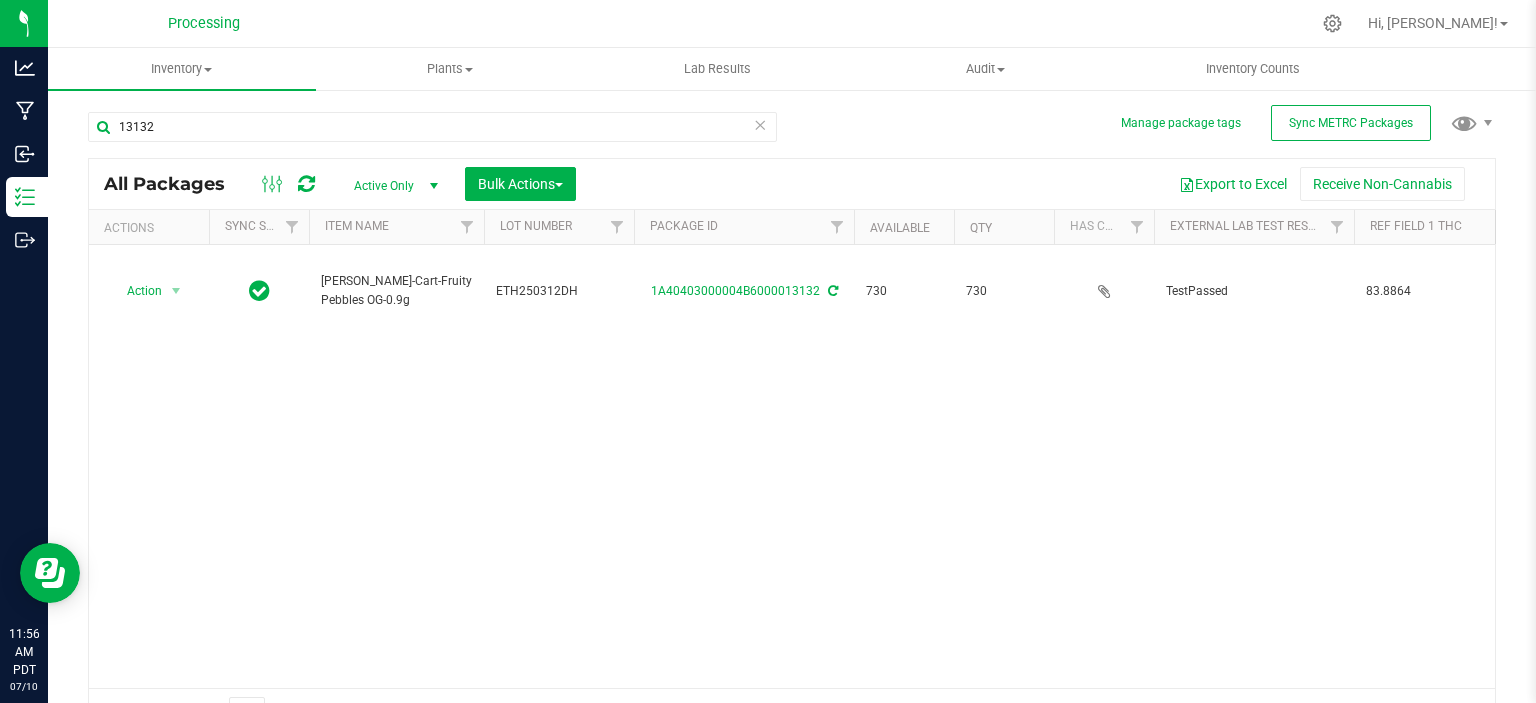 click on "[PERSON_NAME]-Cart-Fruity Pebbles OG-0.9g" at bounding box center (396, 291) 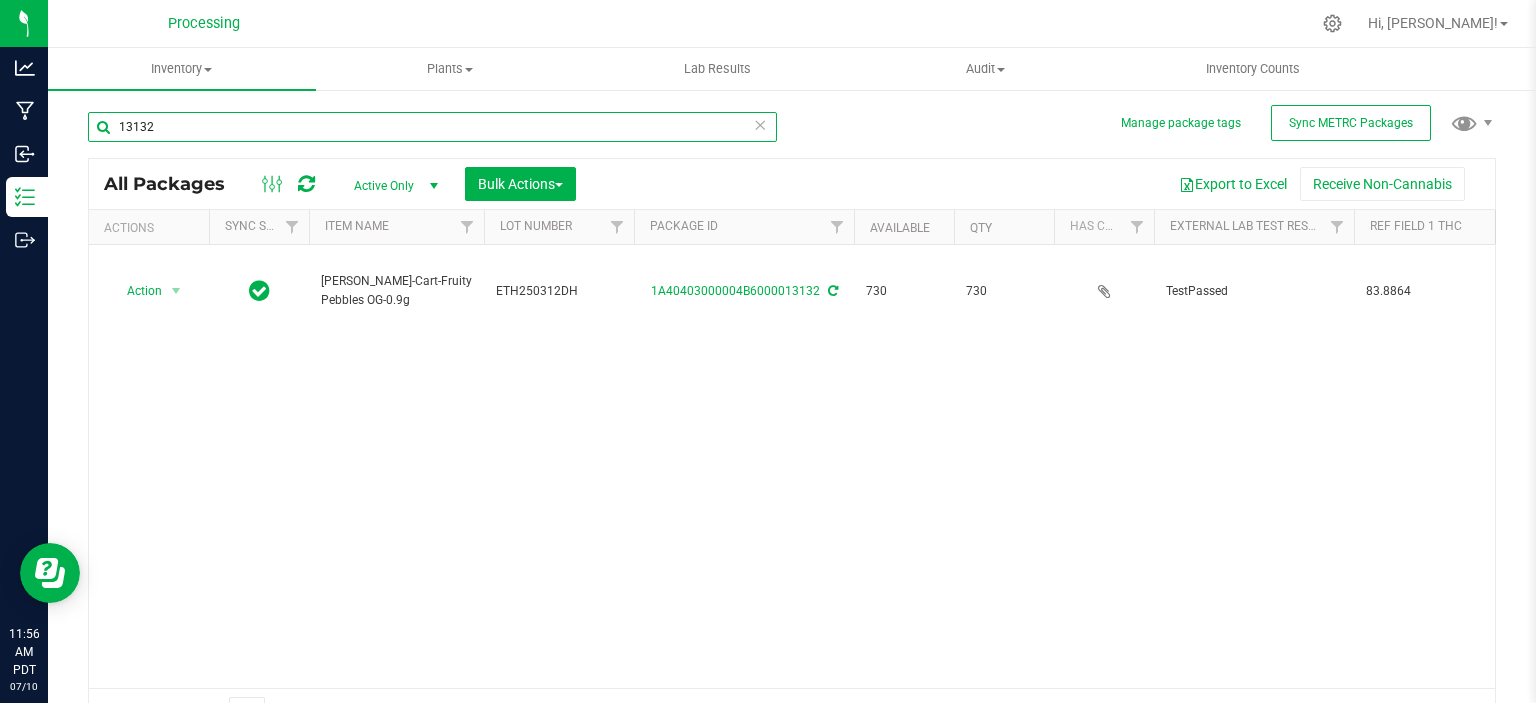 click on "13132" at bounding box center [432, 127] 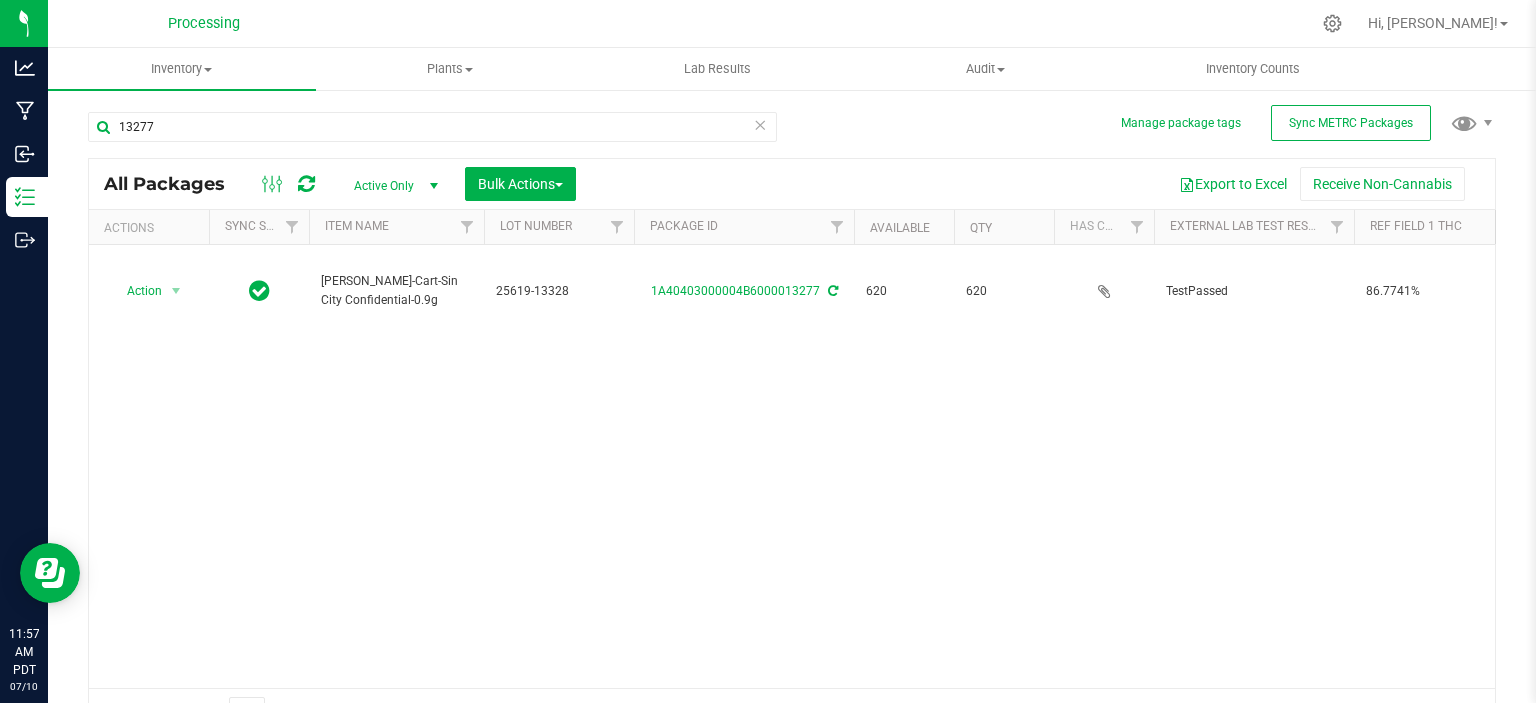 click on "[PERSON_NAME]-Cart-Sin City Confidential-0.9g" at bounding box center [396, 291] 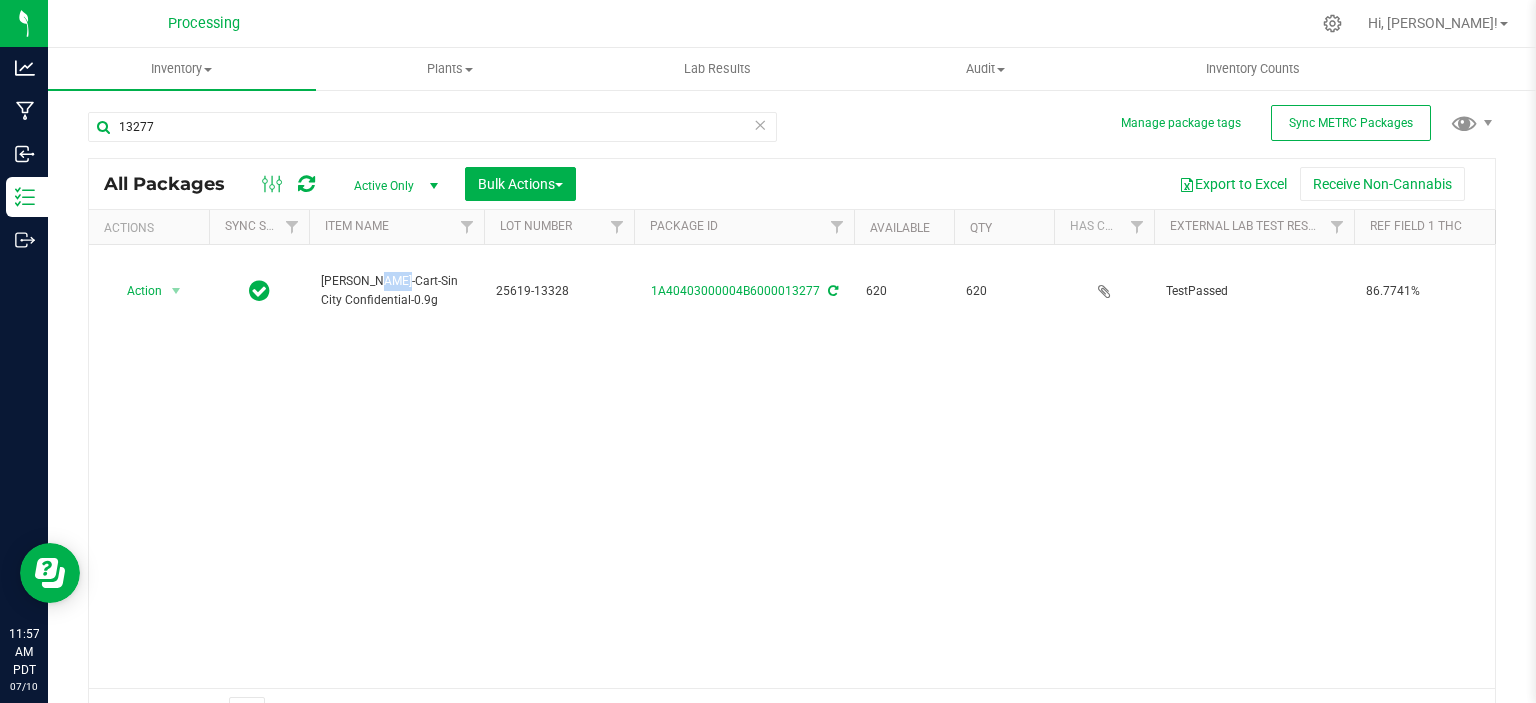 click on "[PERSON_NAME]-Cart-Sin City Confidential-0.9g" at bounding box center (396, 291) 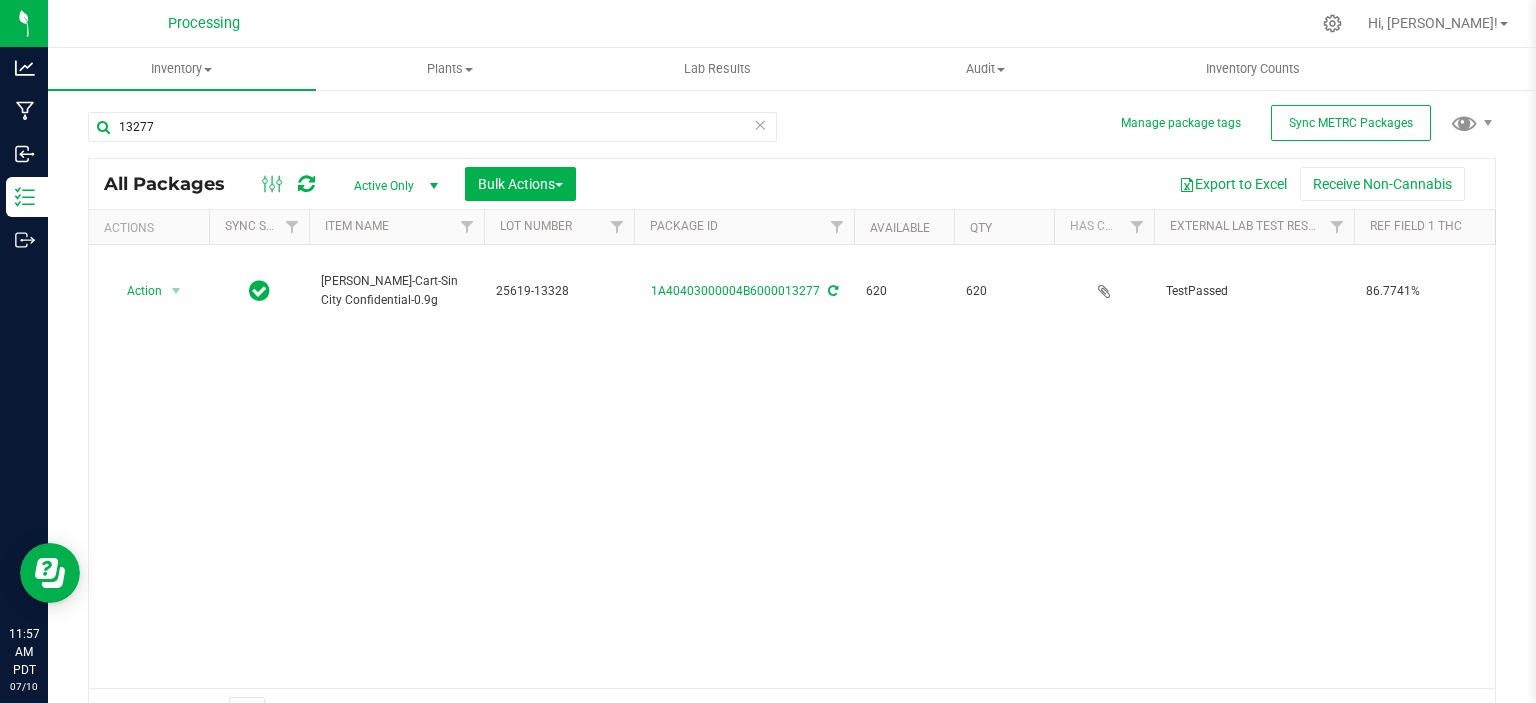click on "[PERSON_NAME]-Cart-Sin City Confidential-0.9g" at bounding box center [396, 291] 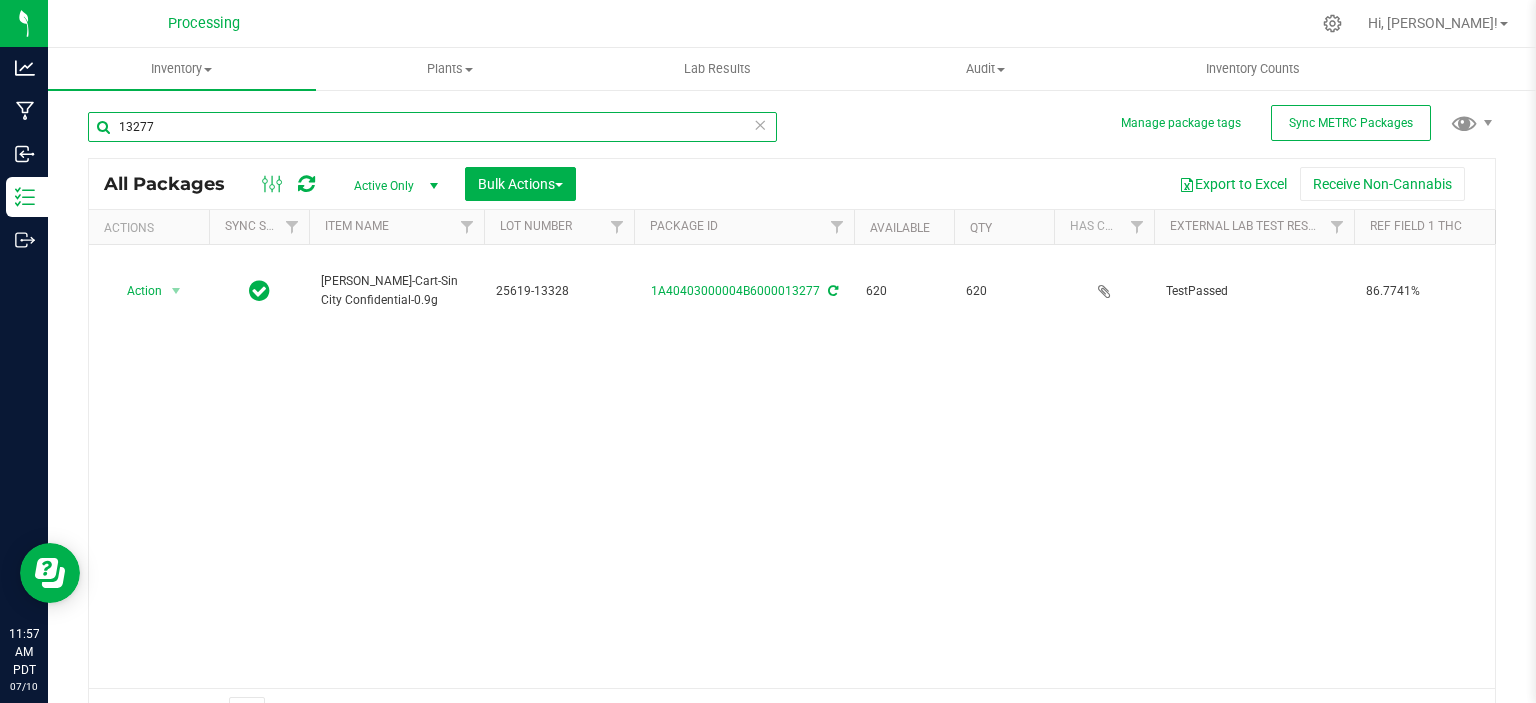 click on "13277" at bounding box center [432, 127] 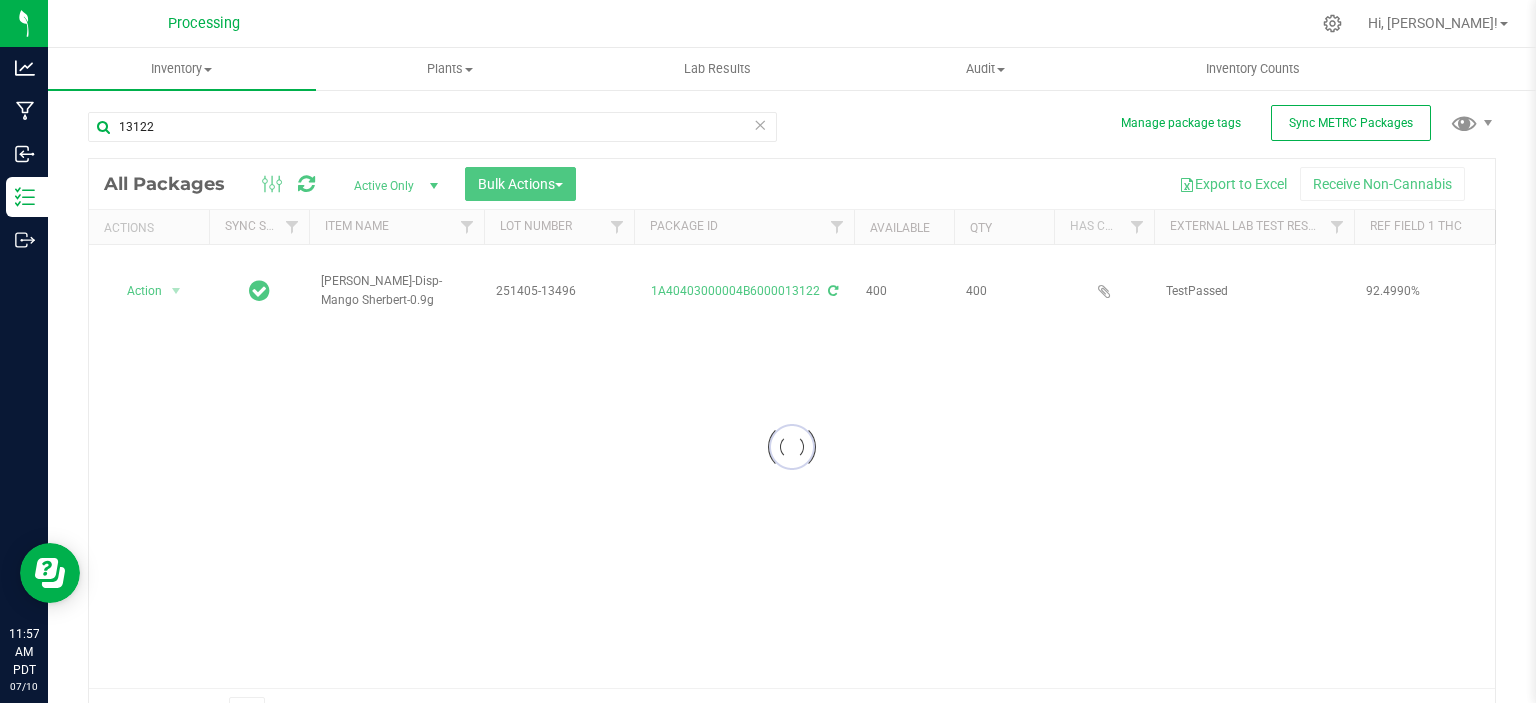 click at bounding box center [792, 447] 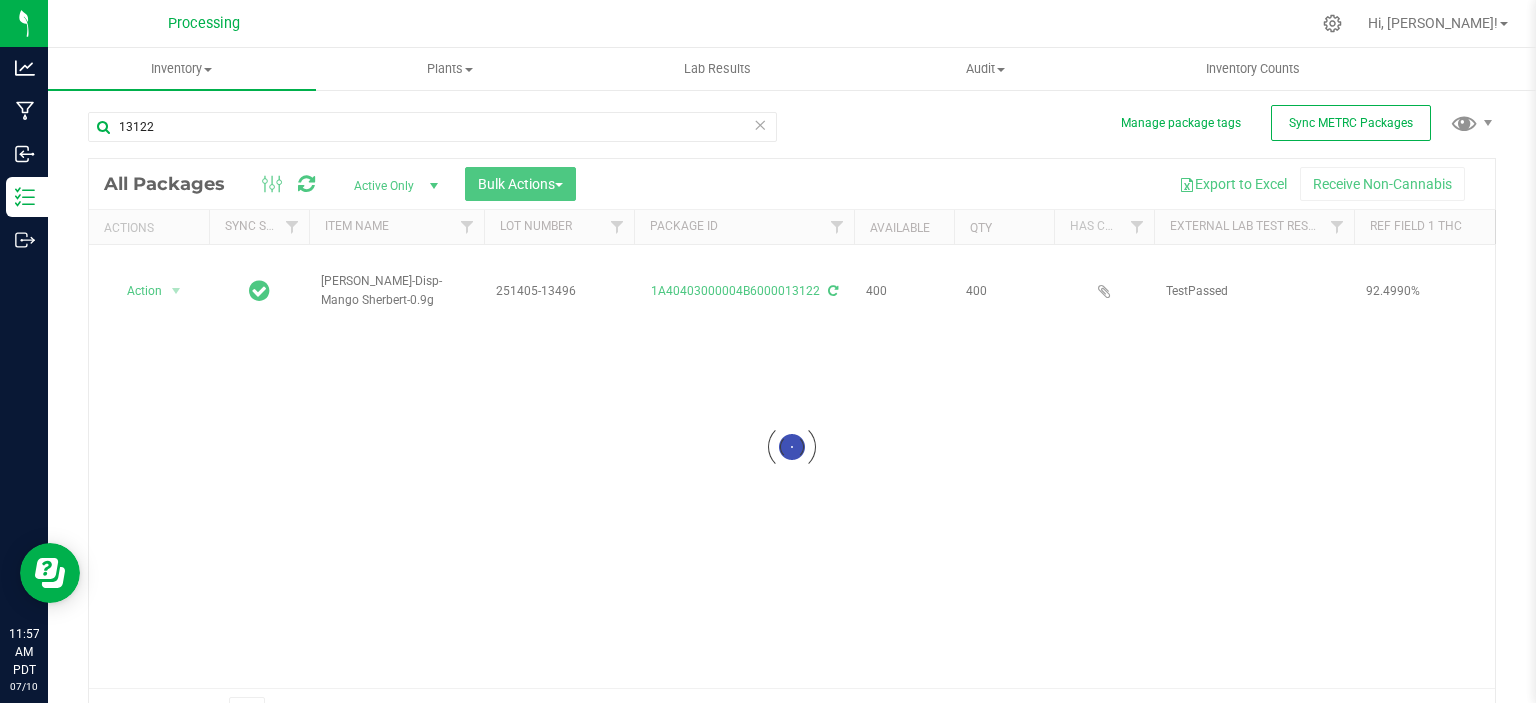 click at bounding box center [792, 447] 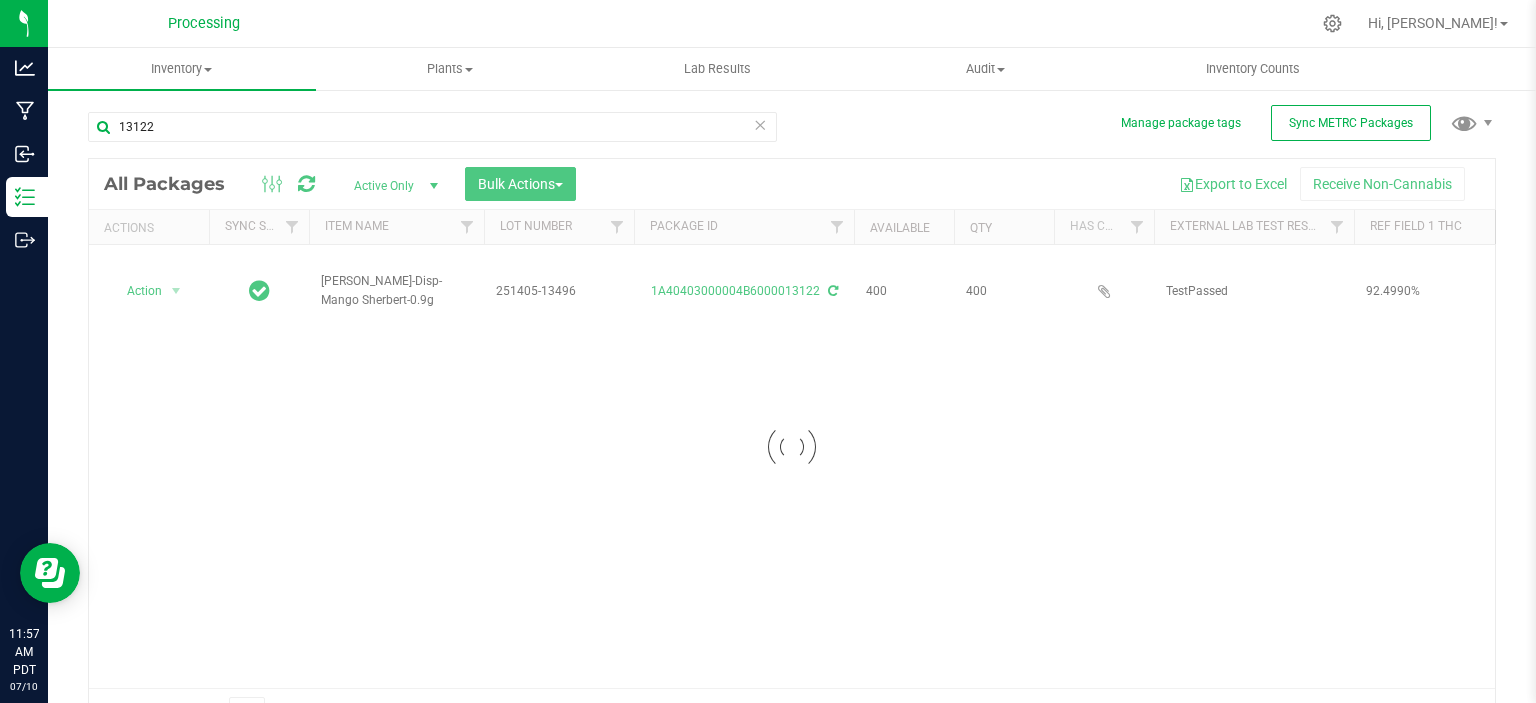 click at bounding box center [792, 447] 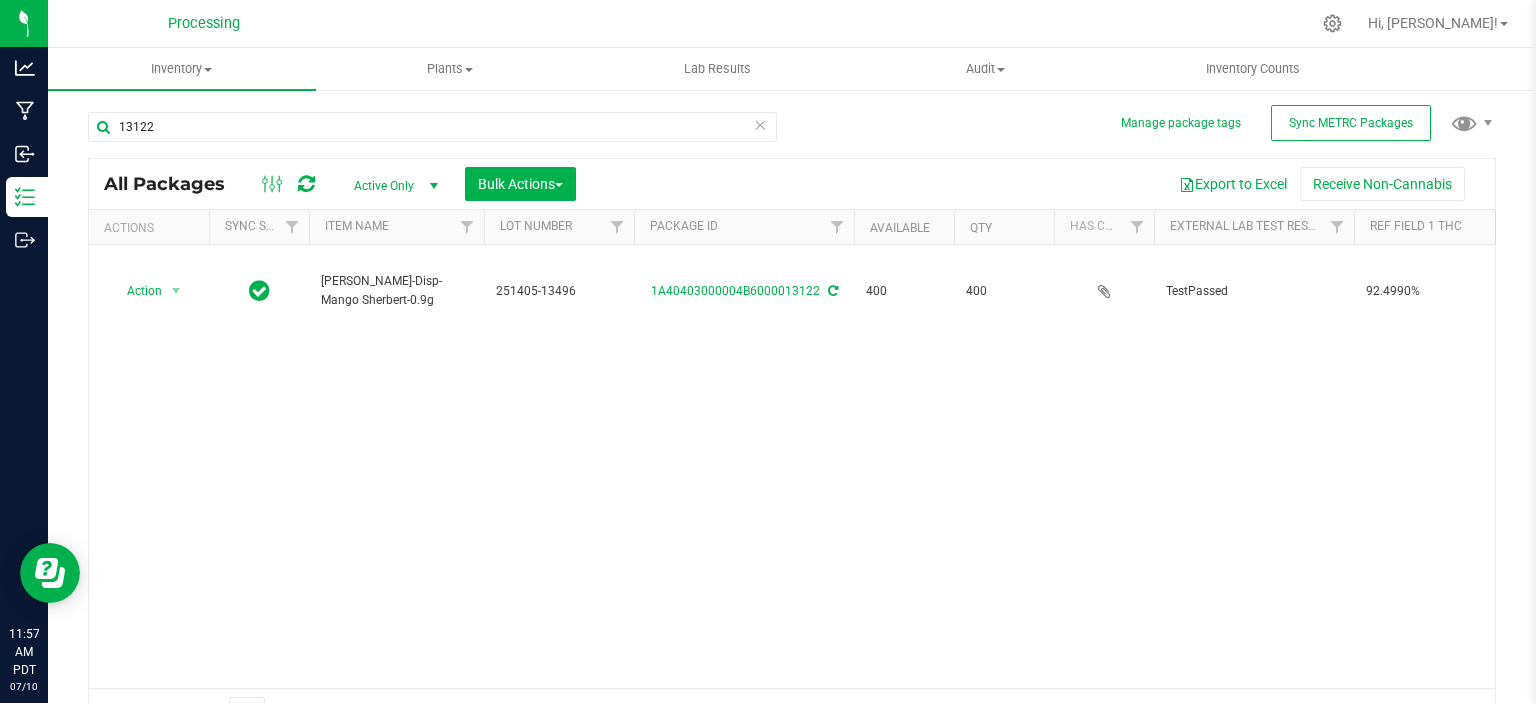 click on "[PERSON_NAME]-Disp-Mango Sherbert-0.9g" at bounding box center [396, 291] 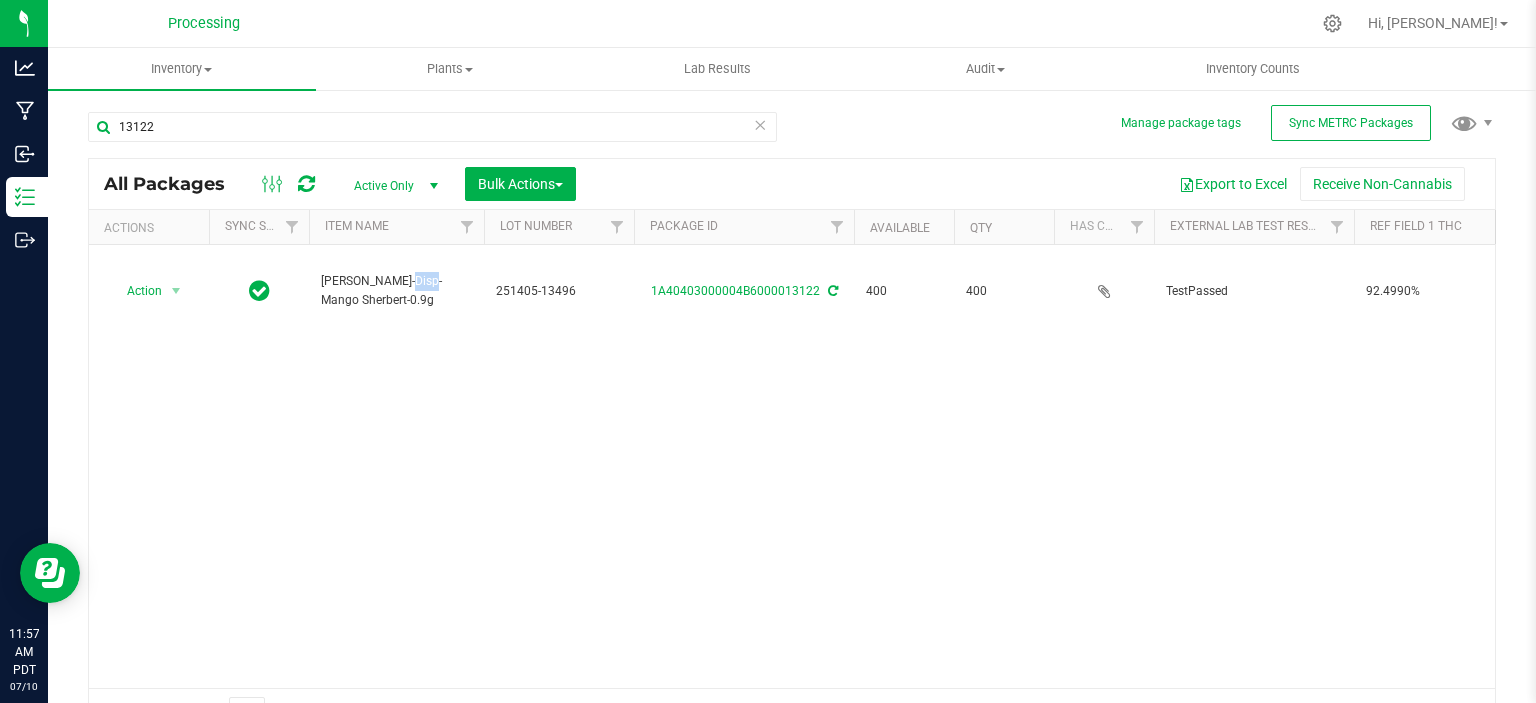 click on "[PERSON_NAME]-Disp-Mango Sherbert-0.9g" at bounding box center (396, 291) 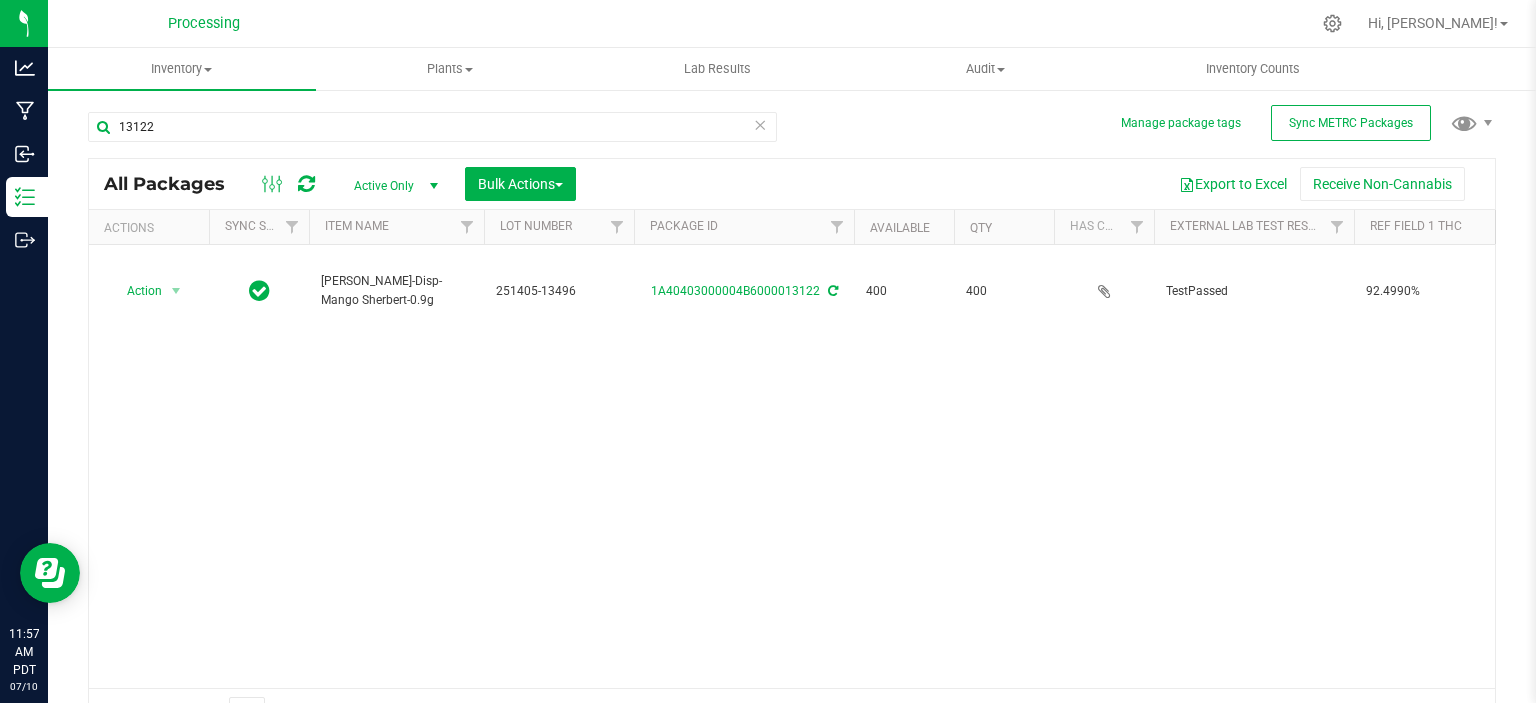 click on "[PERSON_NAME]-Disp-Mango Sherbert-0.9g" at bounding box center [396, 291] 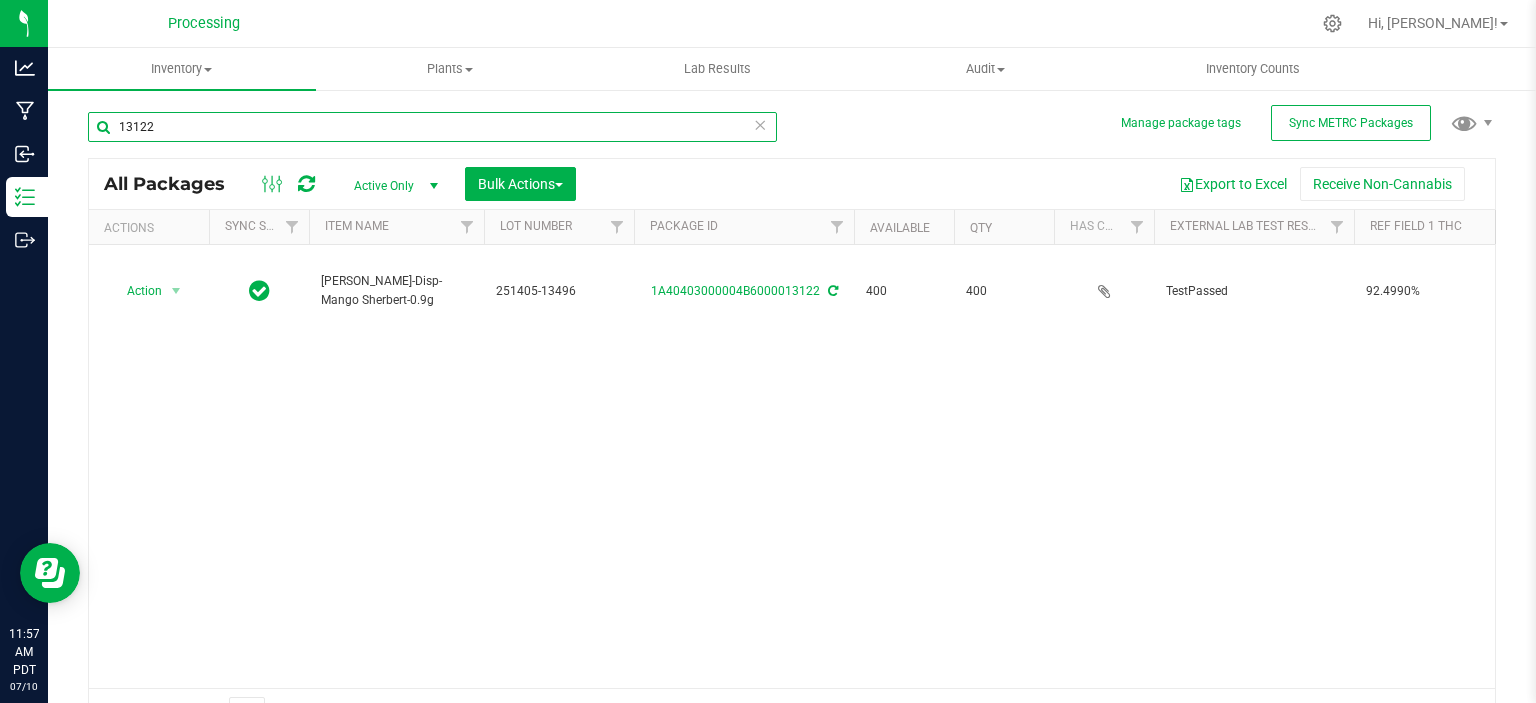 click on "13122" at bounding box center (432, 127) 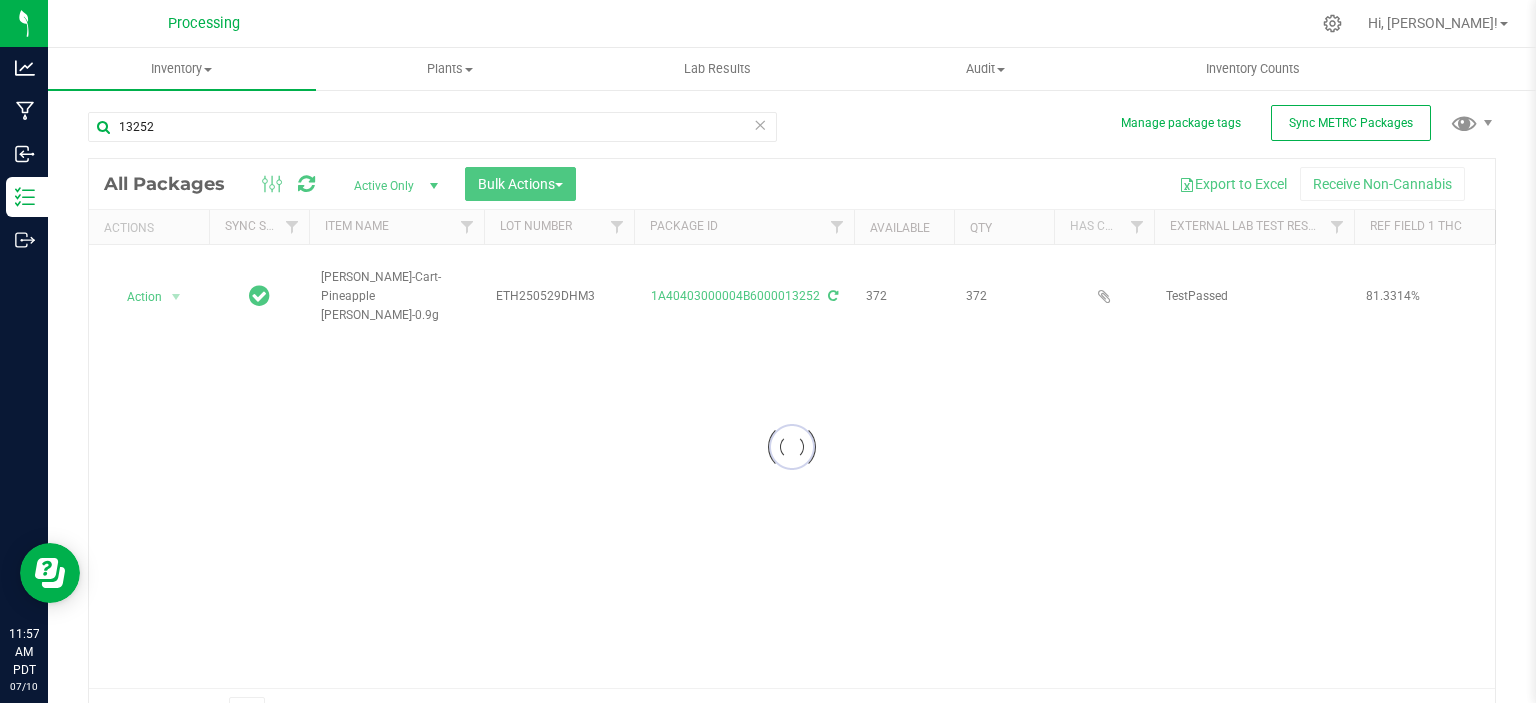 click at bounding box center (792, 447) 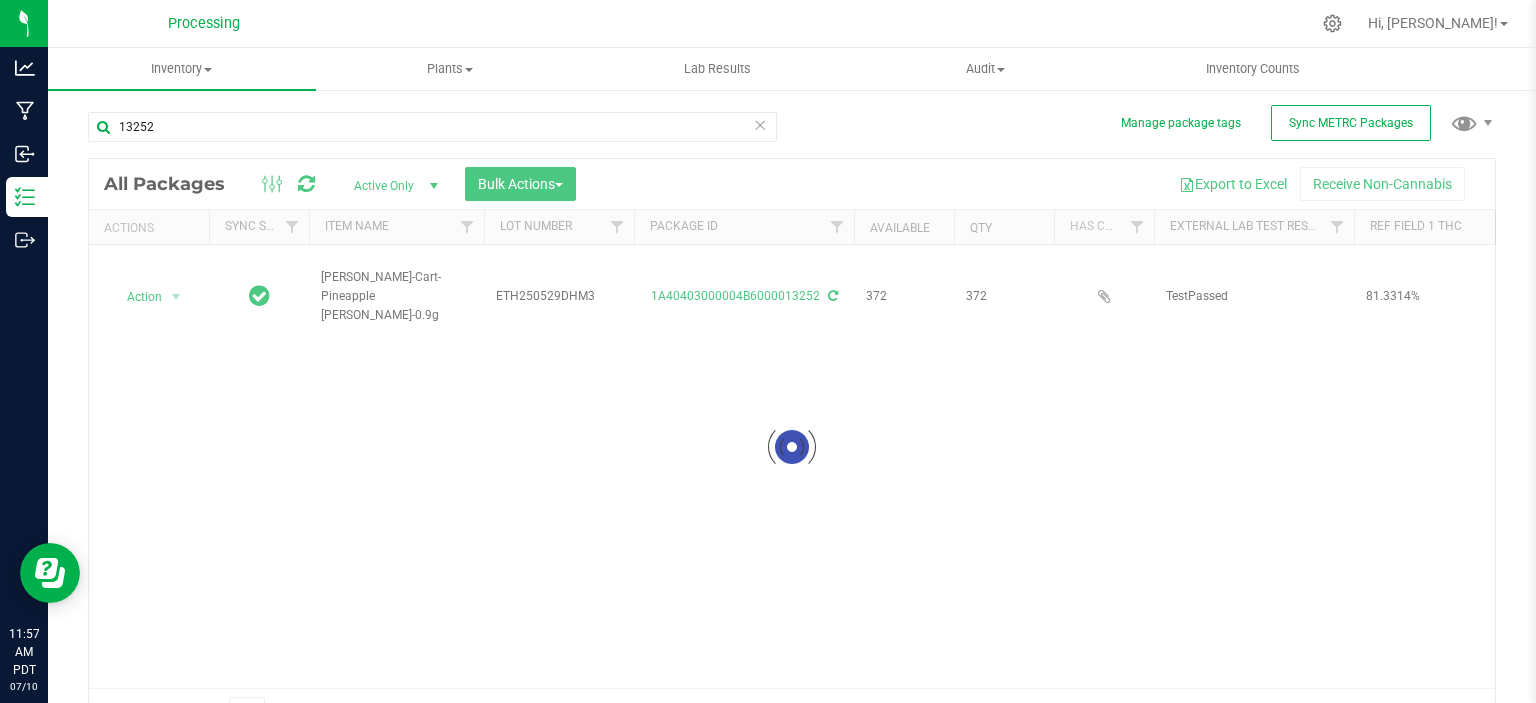 click at bounding box center [792, 447] 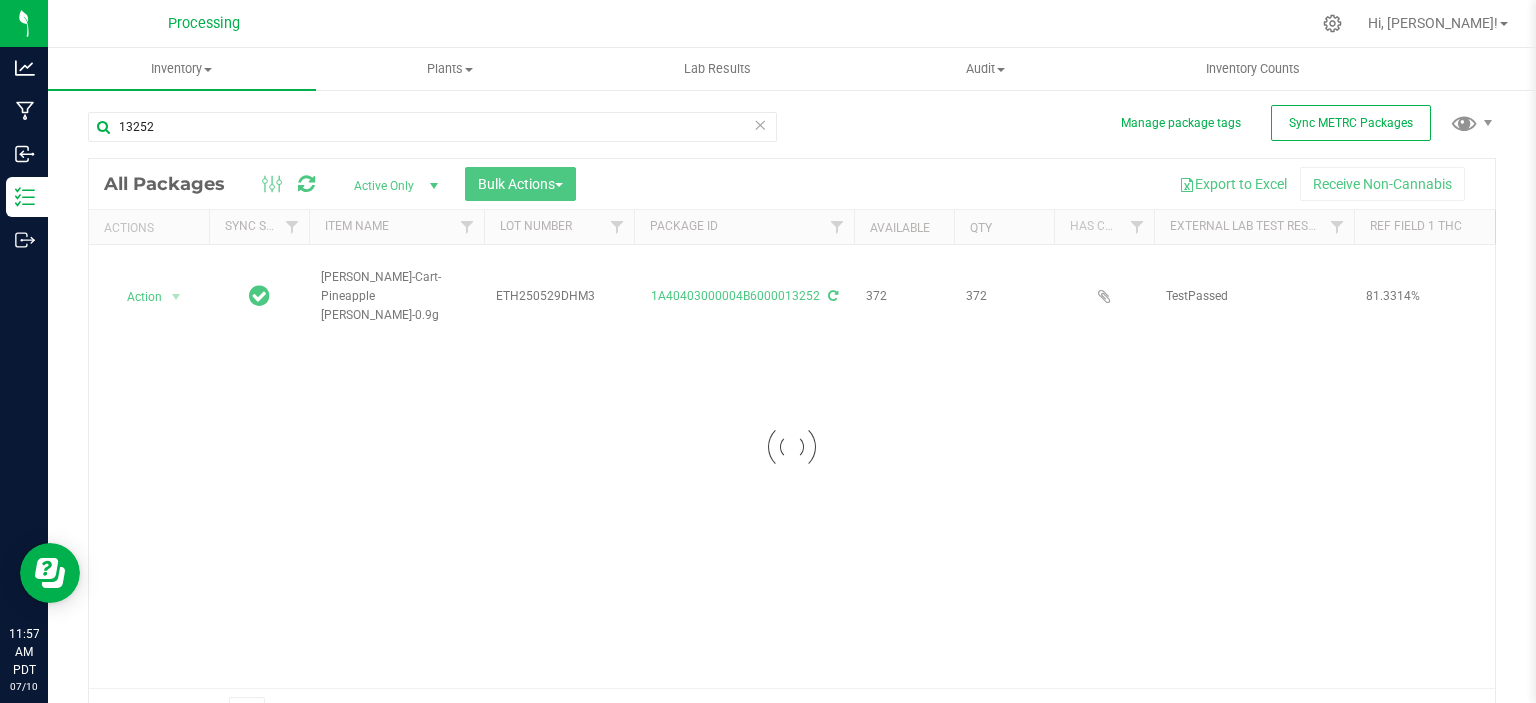 click at bounding box center (792, 447) 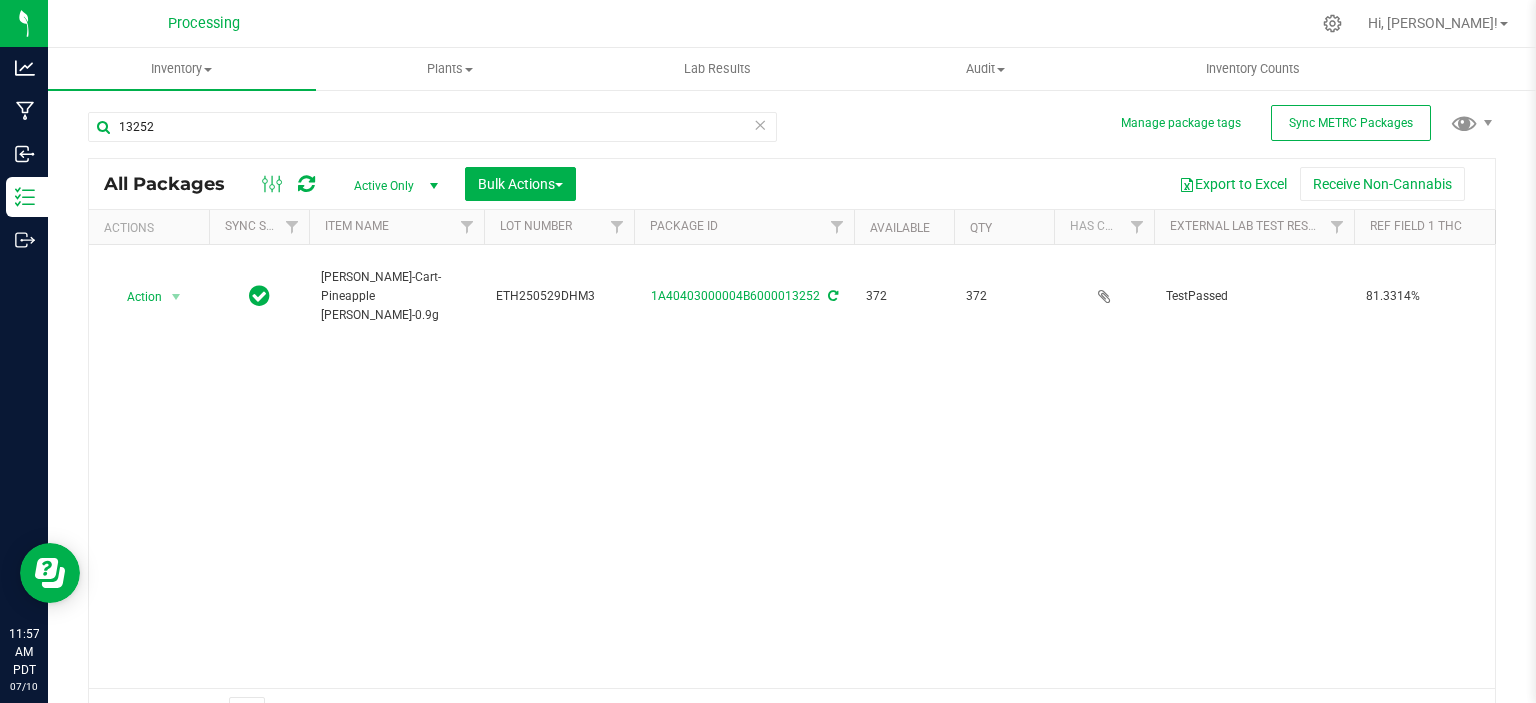 click on "[PERSON_NAME]-Cart-Pineapple [PERSON_NAME]-0.9g" at bounding box center (396, 297) 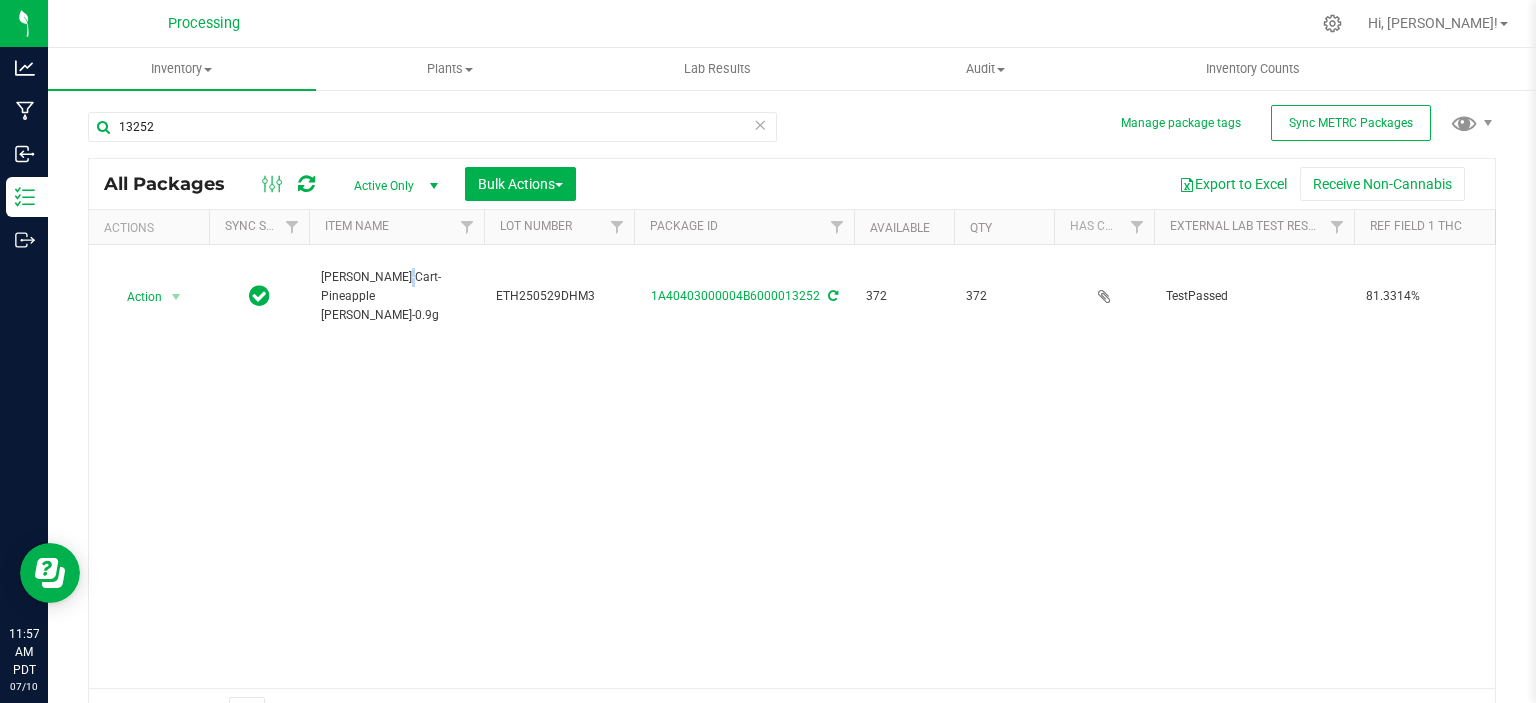 click on "[PERSON_NAME]-Cart-Pineapple [PERSON_NAME]-0.9g" at bounding box center [396, 297] 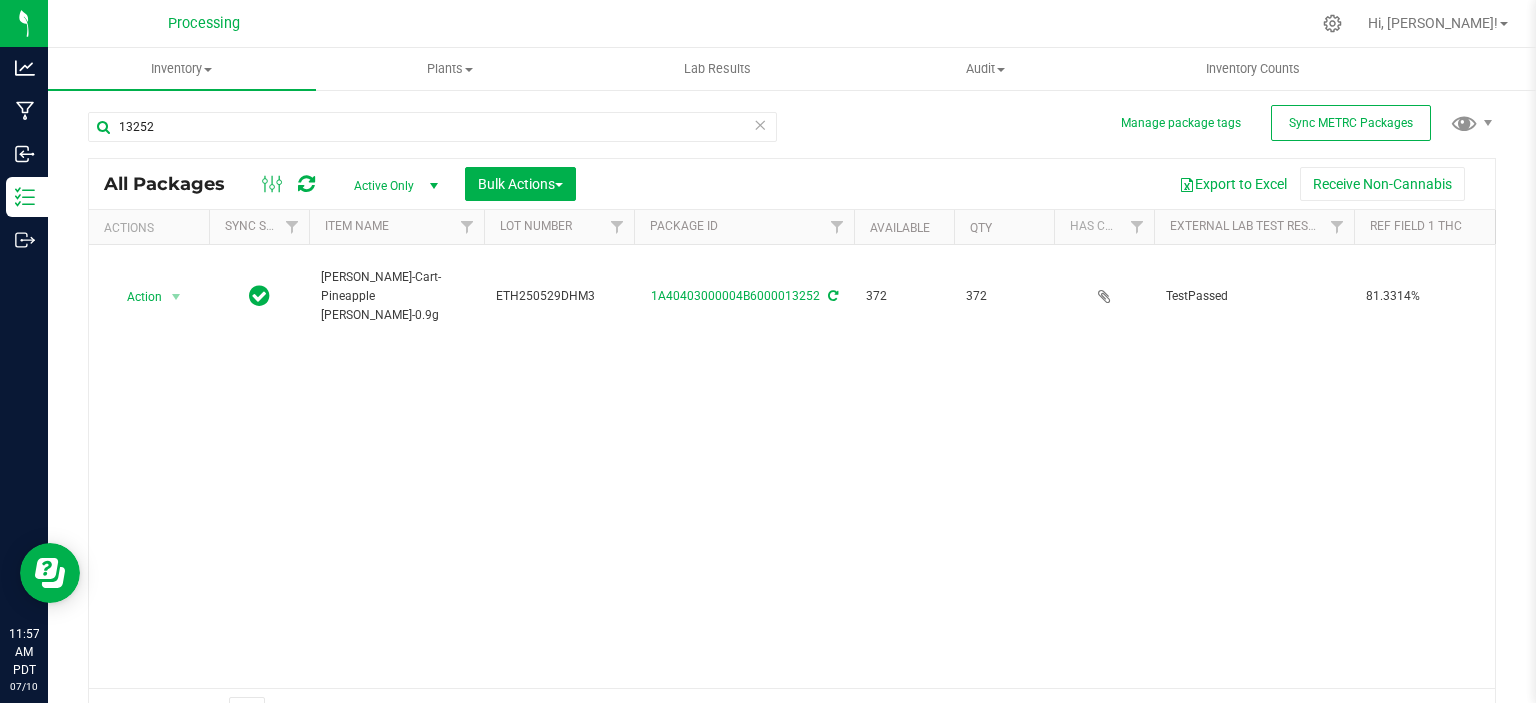 click on "[PERSON_NAME]-Cart-Pineapple [PERSON_NAME]-0.9g" at bounding box center [396, 297] 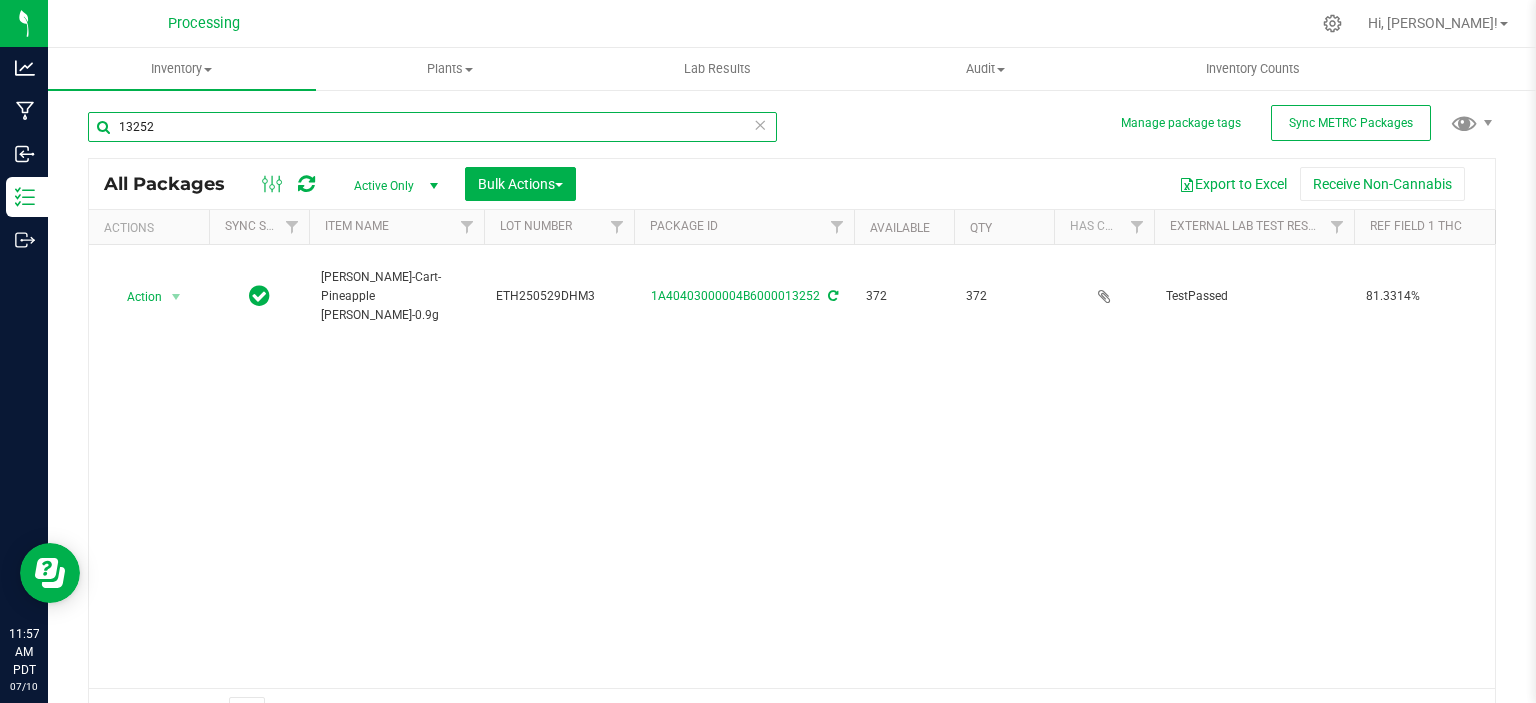 click on "13252" at bounding box center [432, 127] 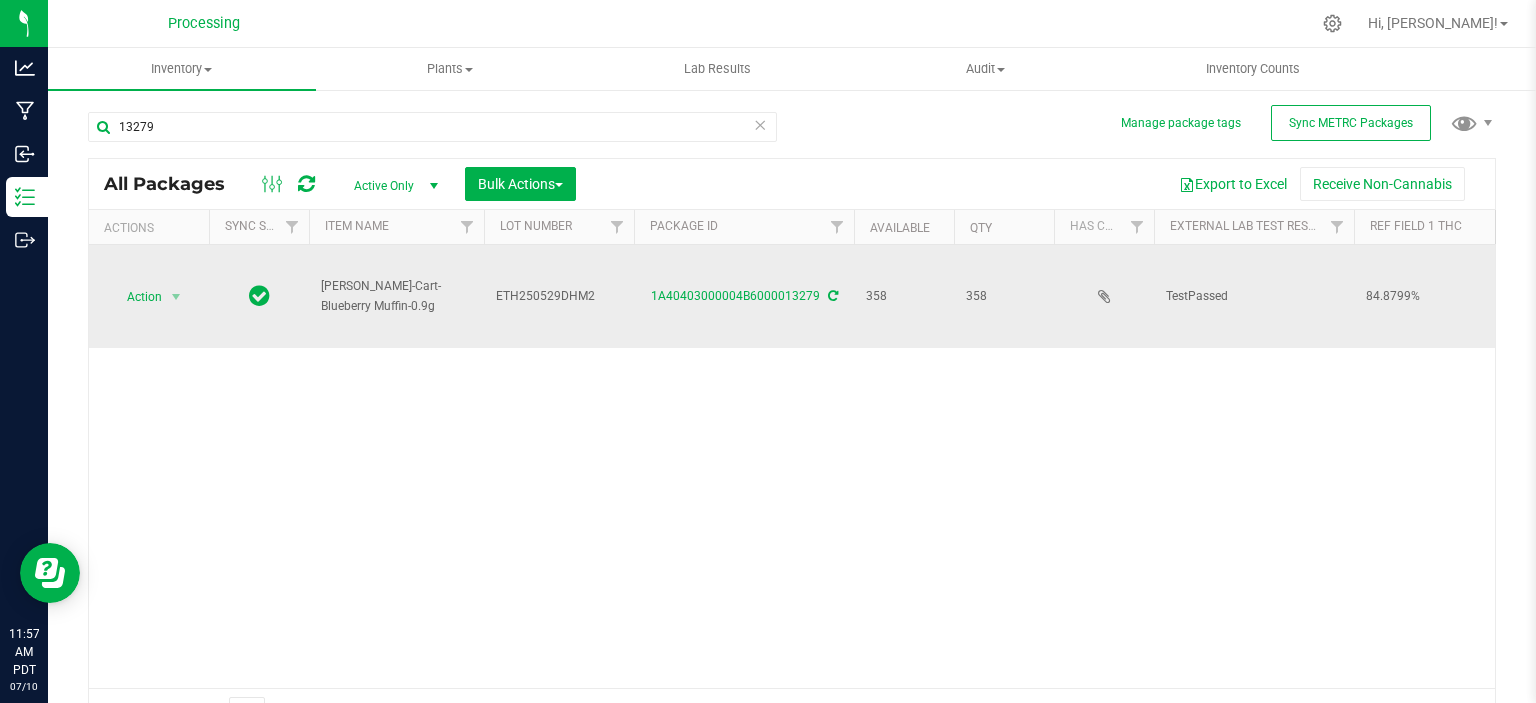 click on "[PERSON_NAME]-Cart-Blueberry Muffin-0.9g" at bounding box center (396, 296) 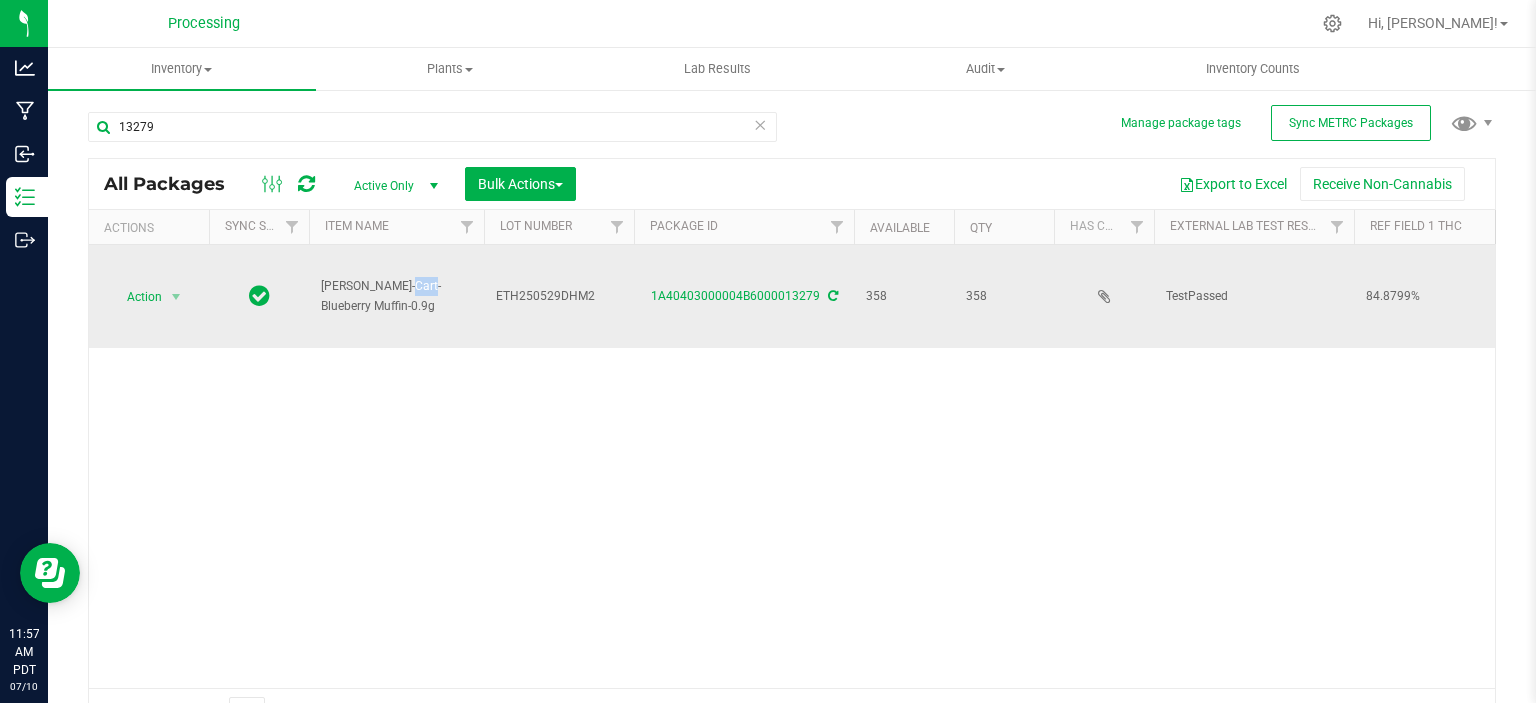 click on "[PERSON_NAME]-Cart-Blueberry Muffin-0.9g" at bounding box center (396, 296) 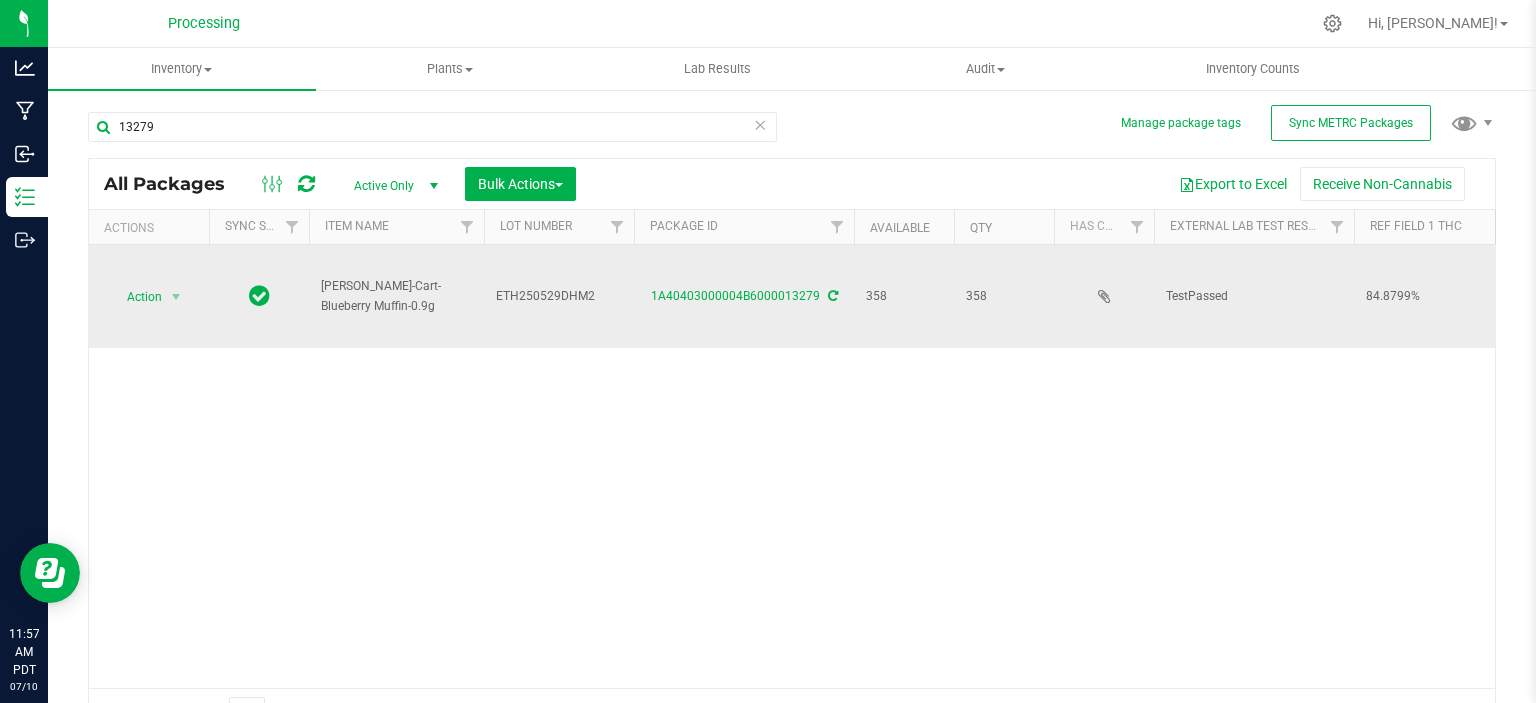 click on "[PERSON_NAME]-Cart-Blueberry Muffin-0.9g" at bounding box center (396, 296) 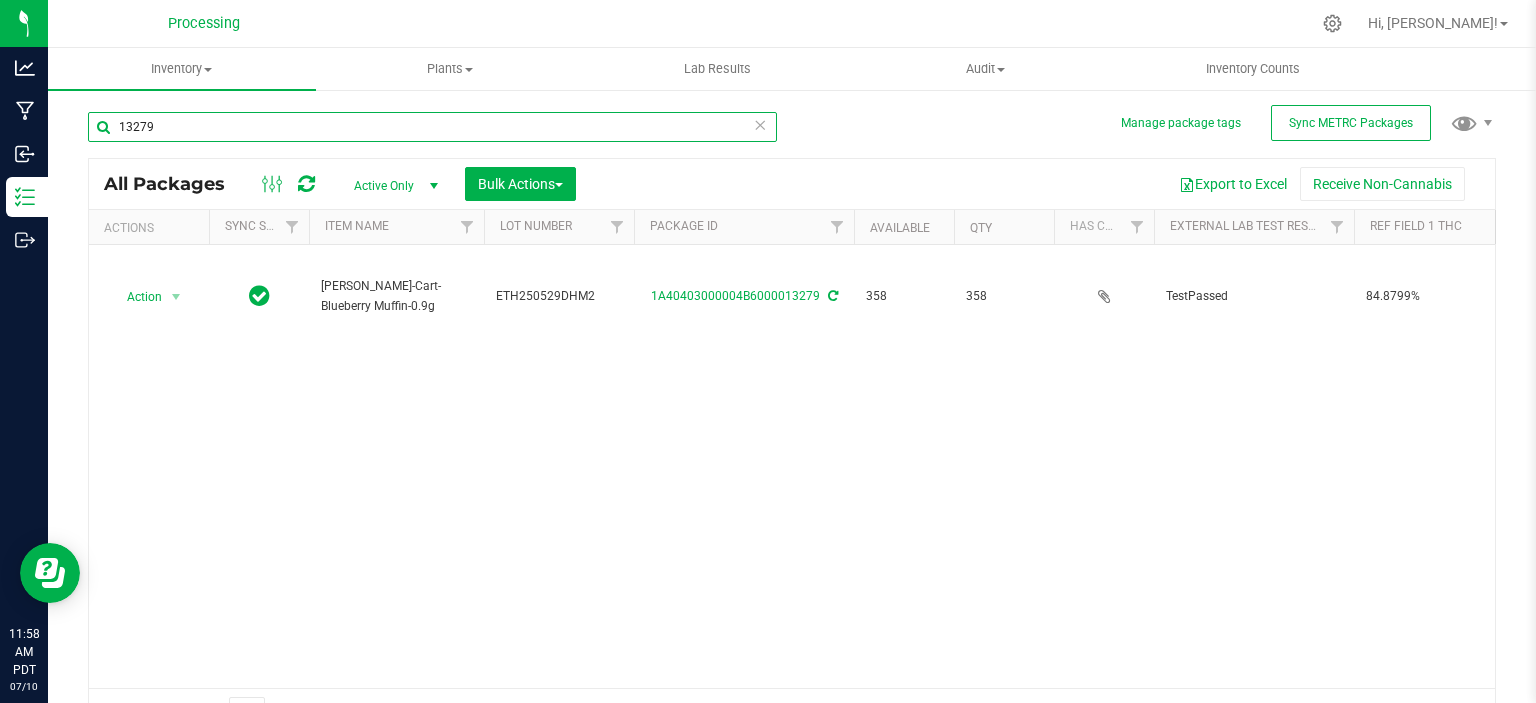 click on "13279" at bounding box center [432, 127] 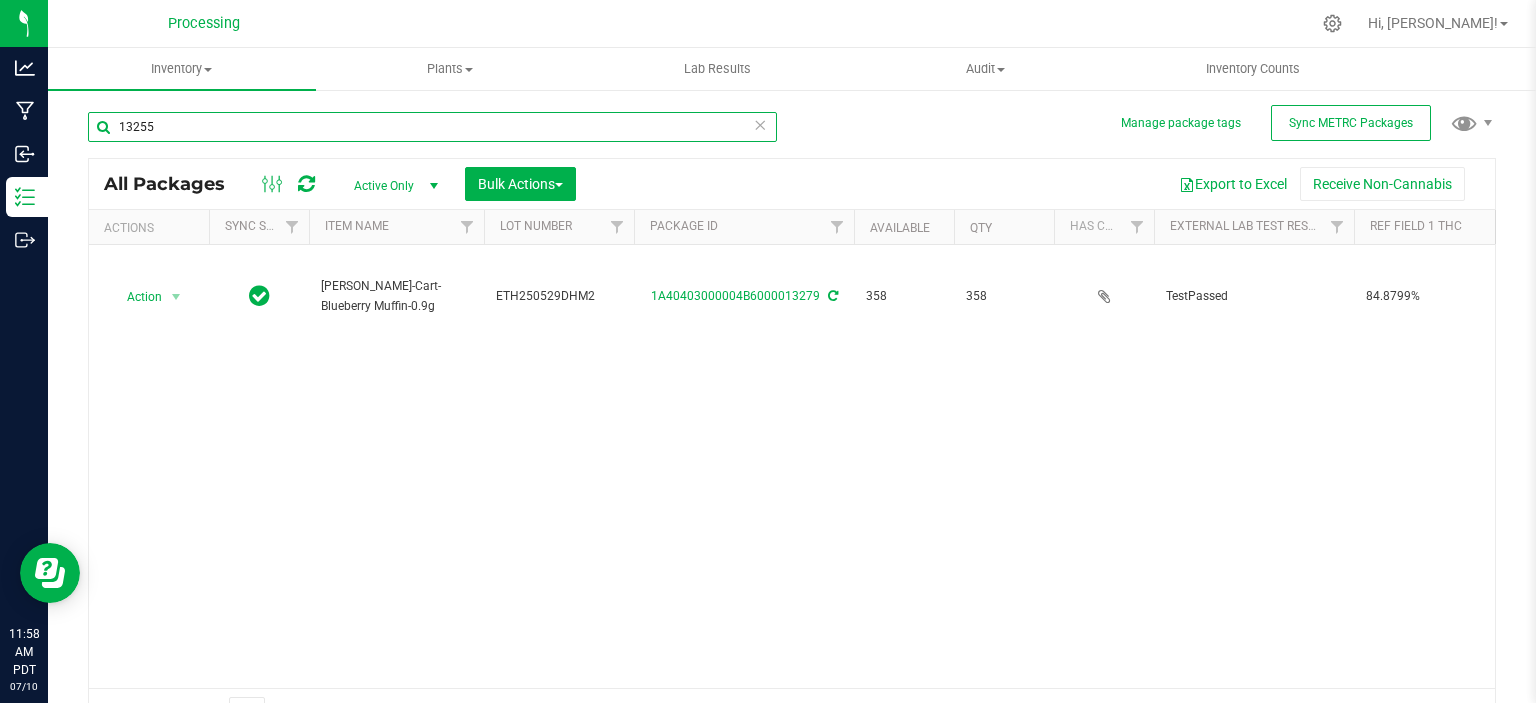 click on "13255" at bounding box center (432, 127) 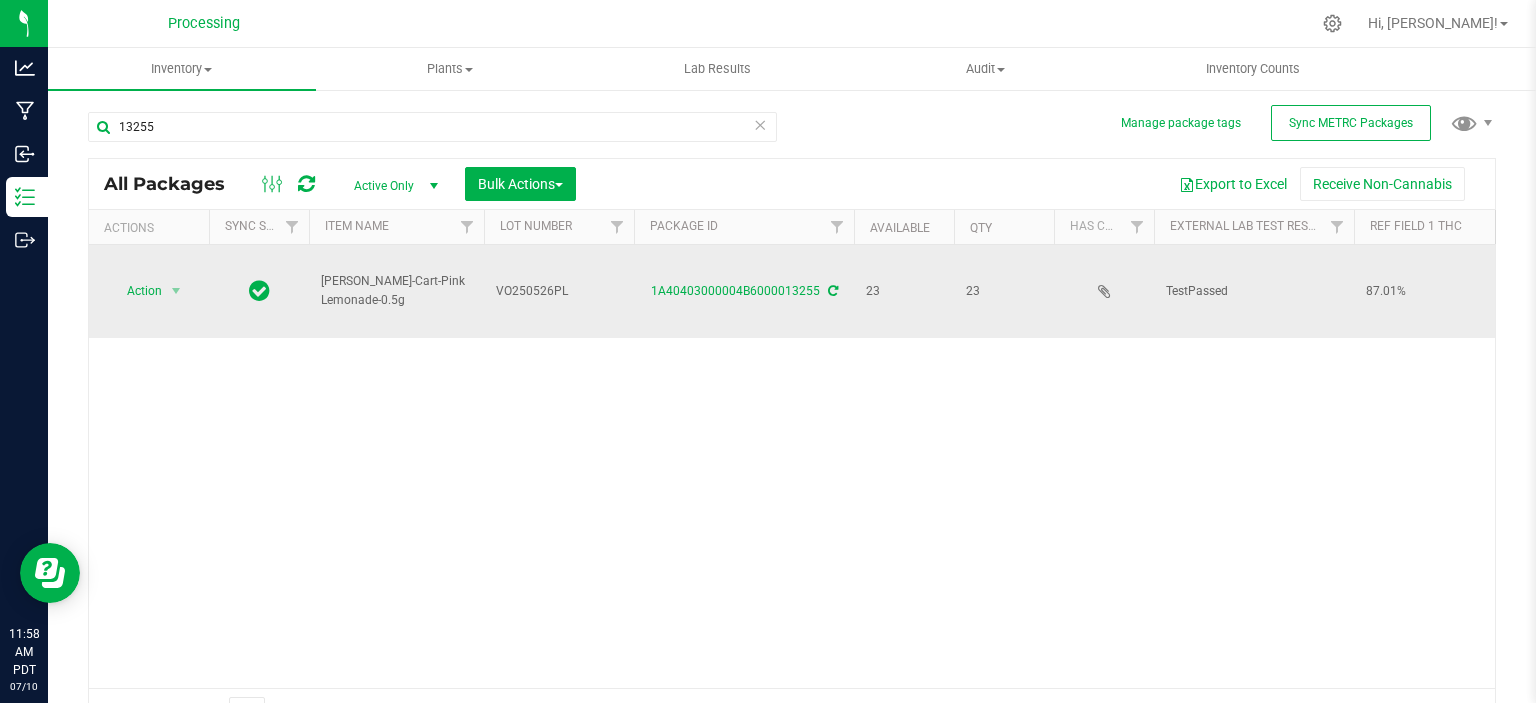 click on "[PERSON_NAME]-Cart-Pink Lemonade-0.5g" at bounding box center (396, 291) 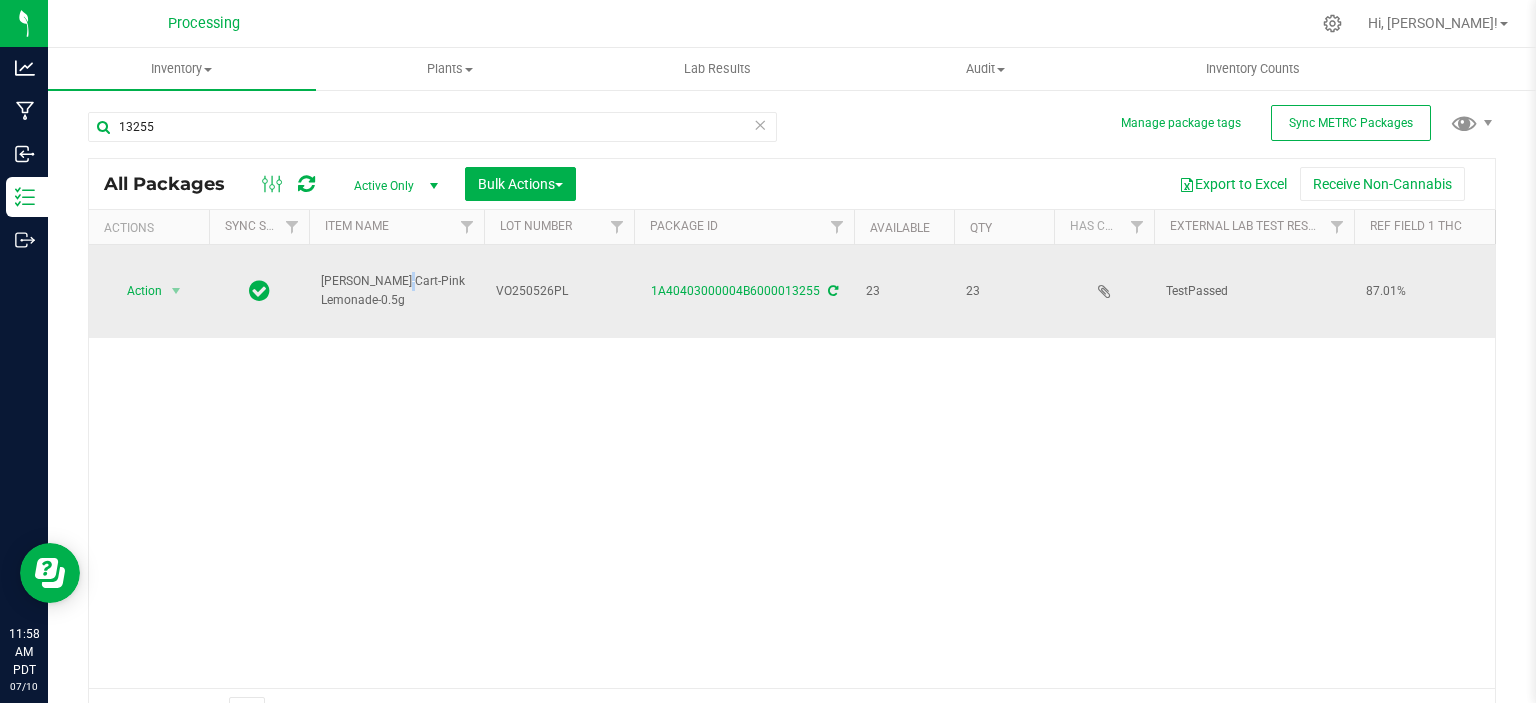 click on "[PERSON_NAME]-Cart-Pink Lemonade-0.5g" at bounding box center (396, 291) 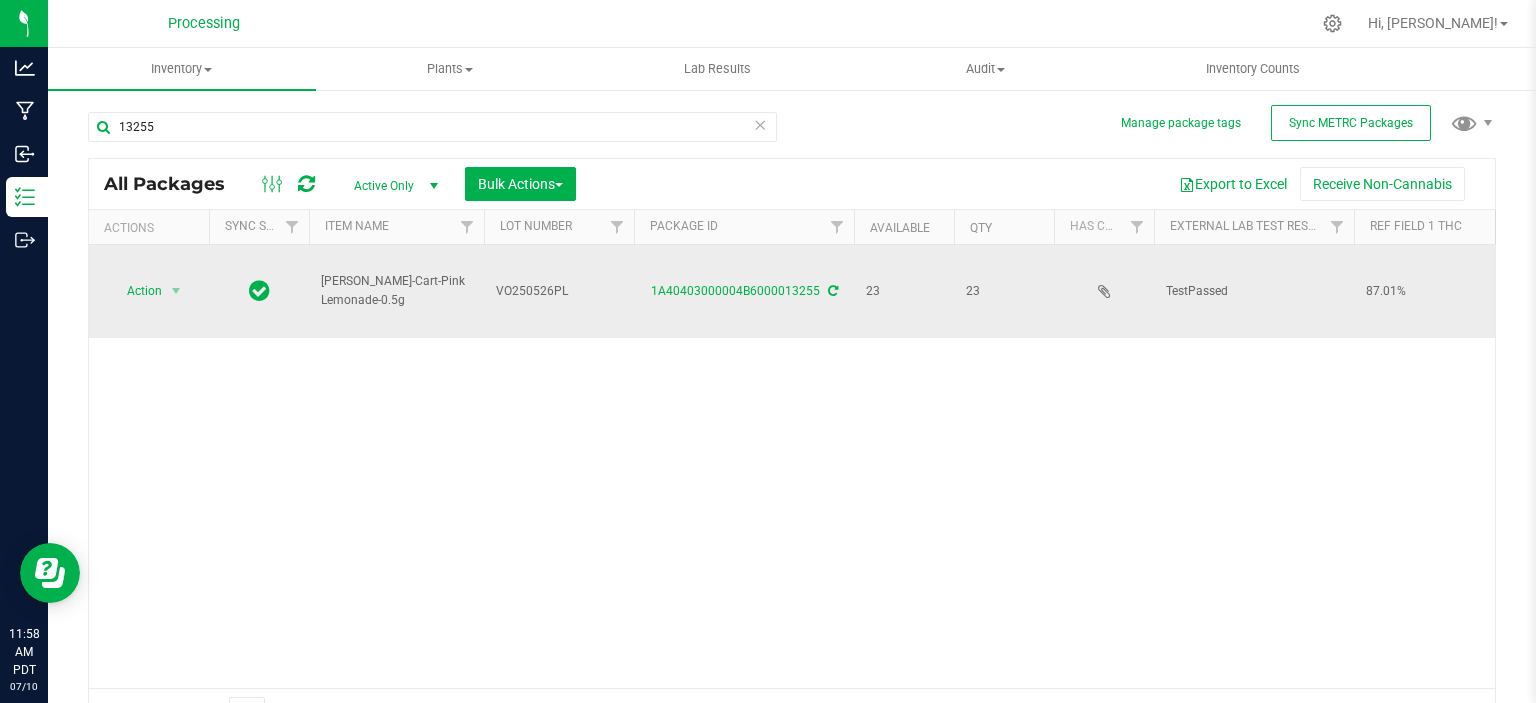 click on "[PERSON_NAME]-Cart-Pink Lemonade-0.5g" at bounding box center [396, 291] 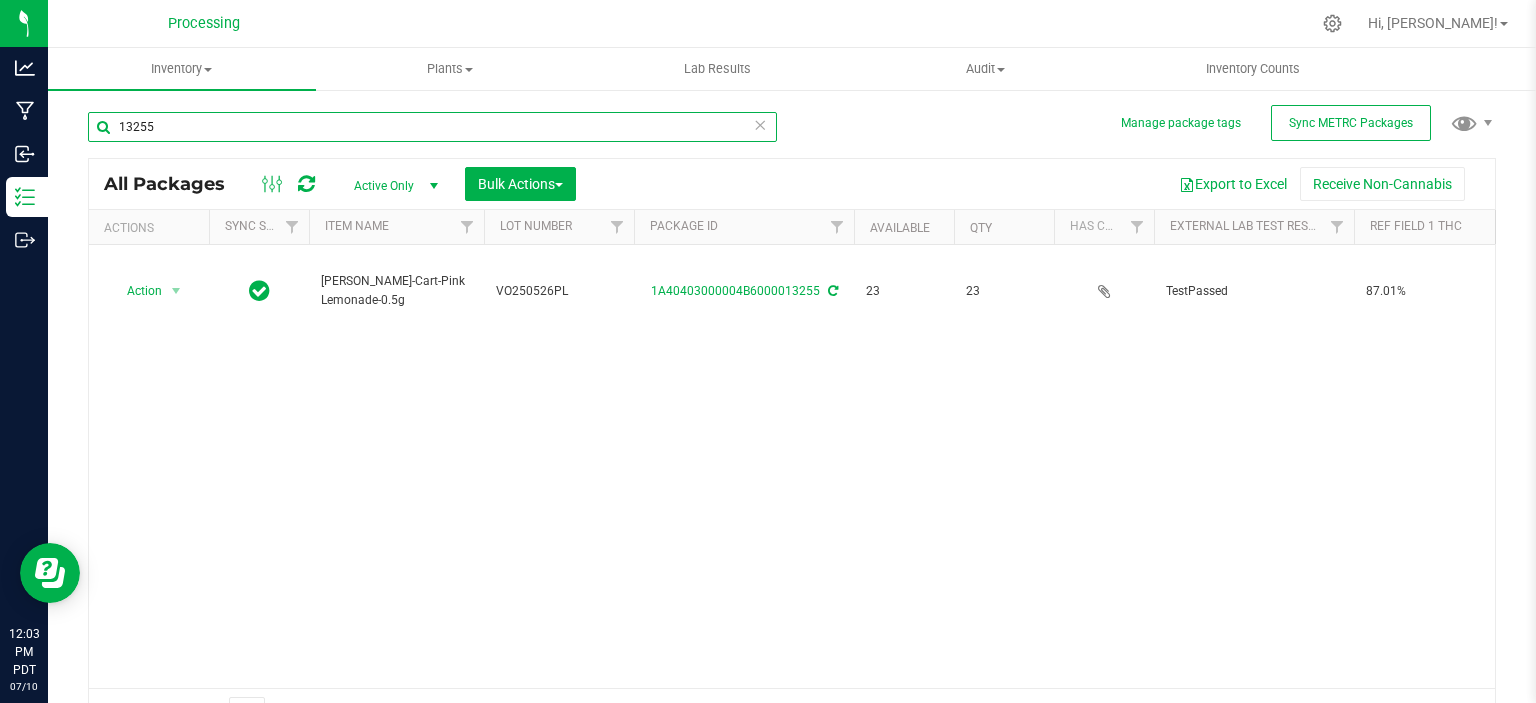 click on "13255" at bounding box center (432, 127) 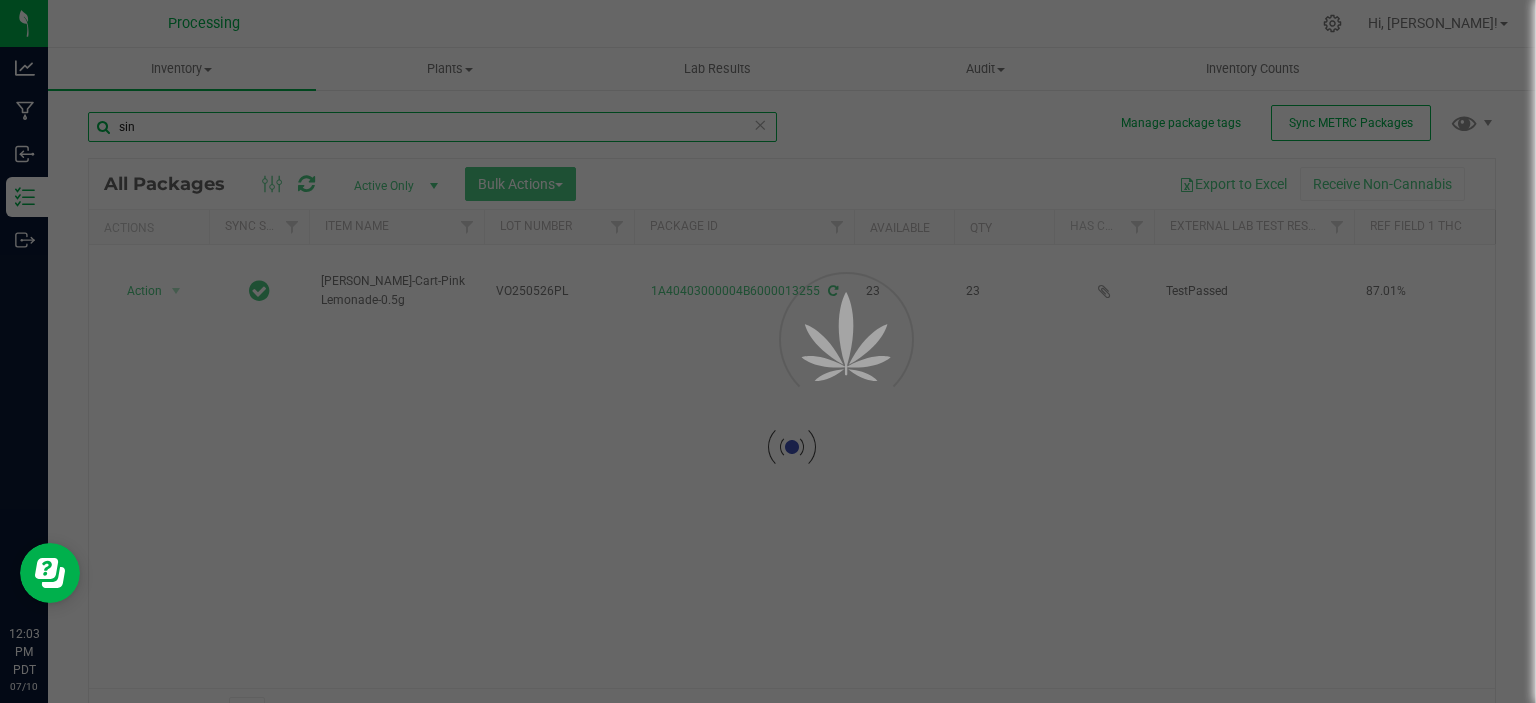 type on "sin" 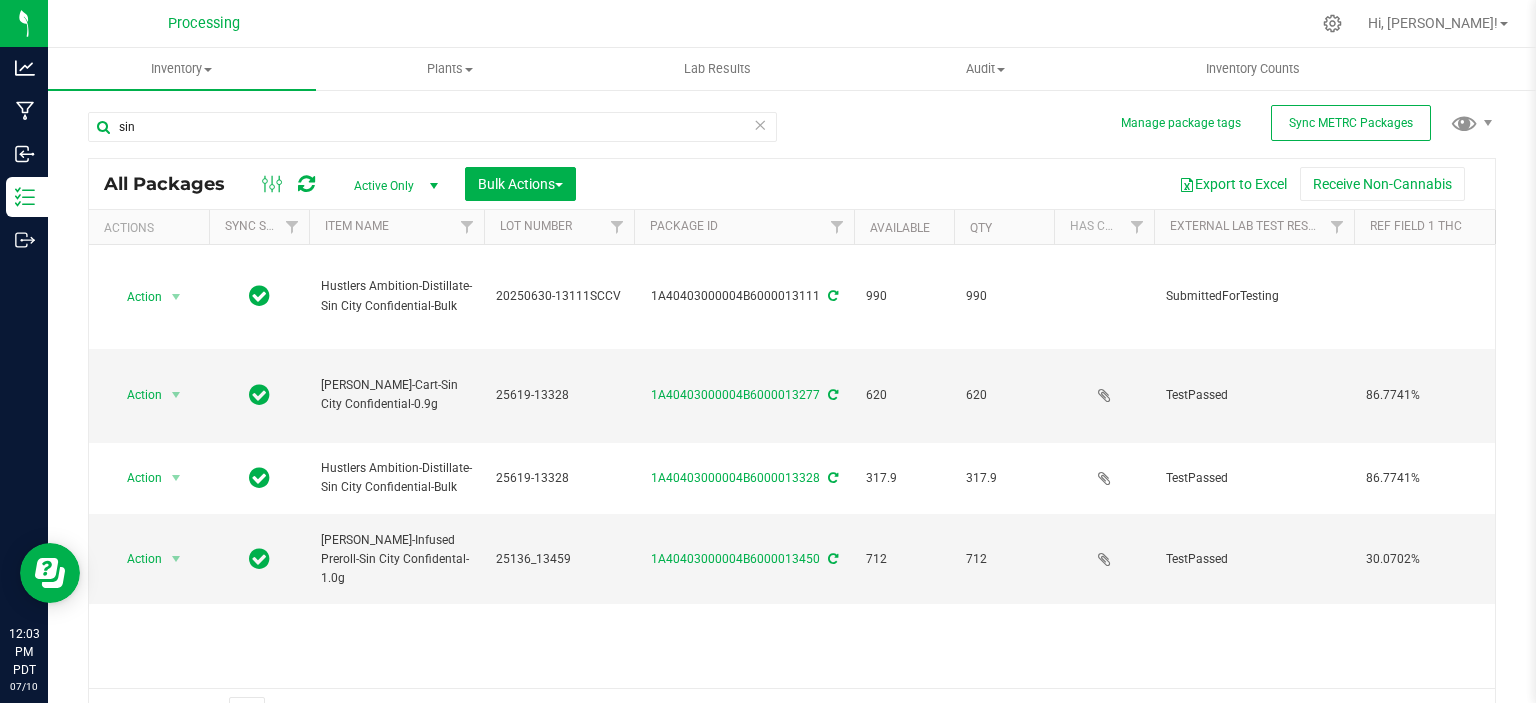 type on "[DATE]" 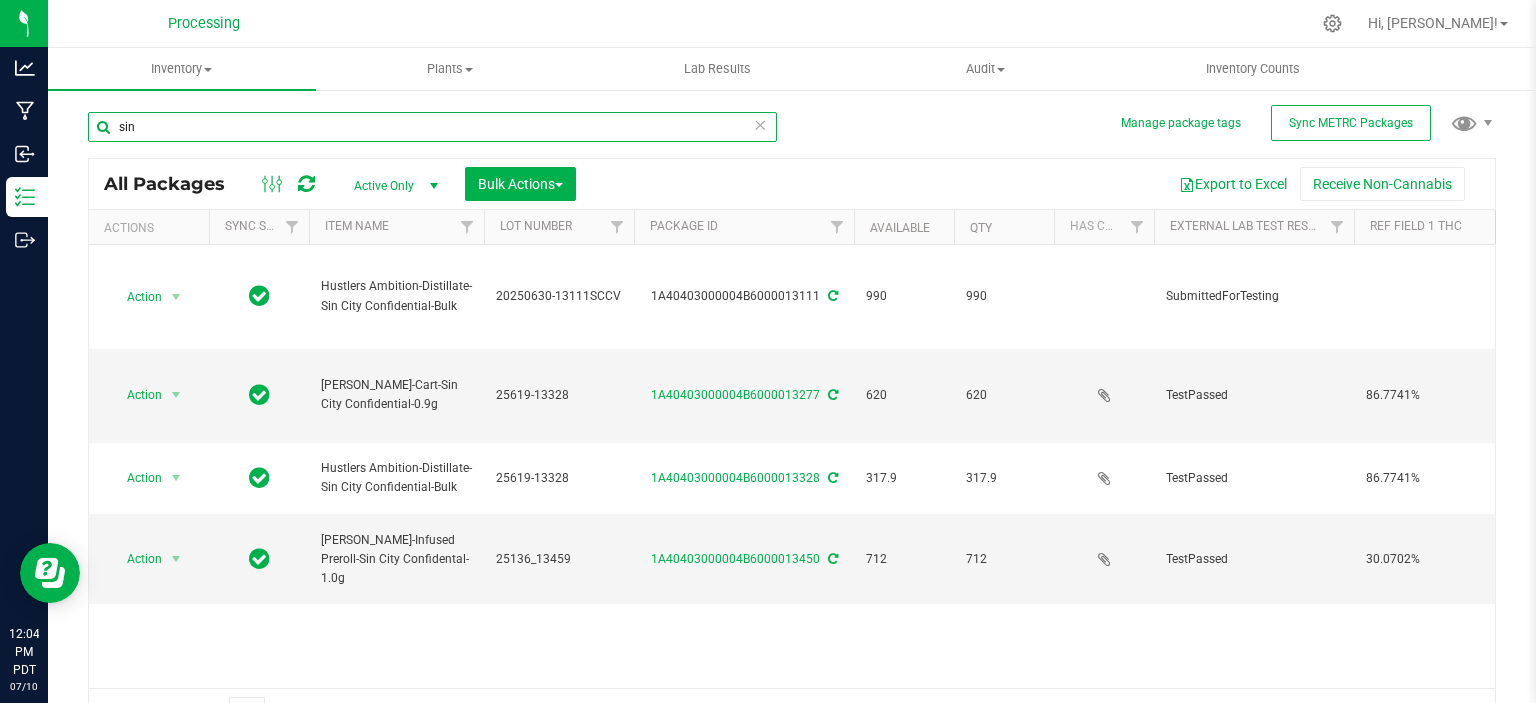 click on "sin" at bounding box center (432, 127) 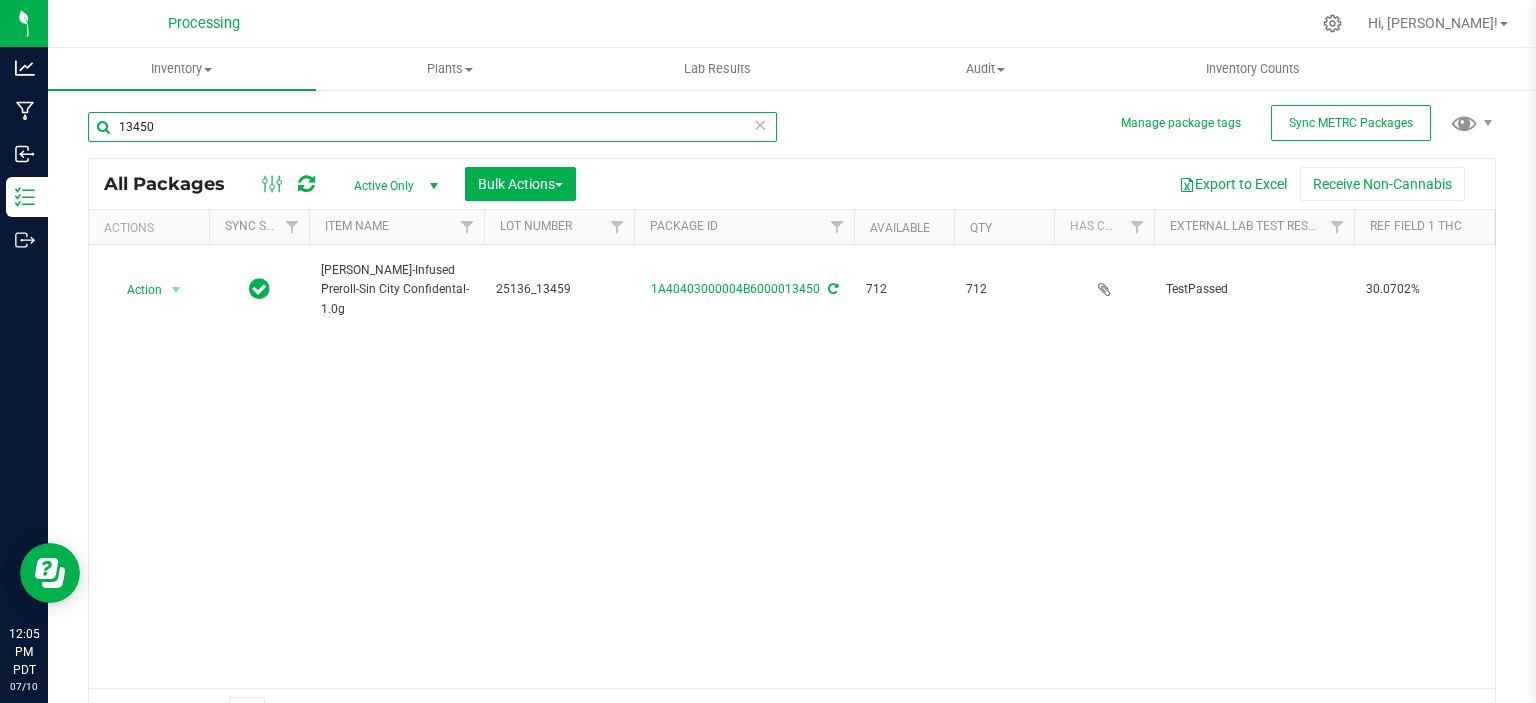 type on "13450" 